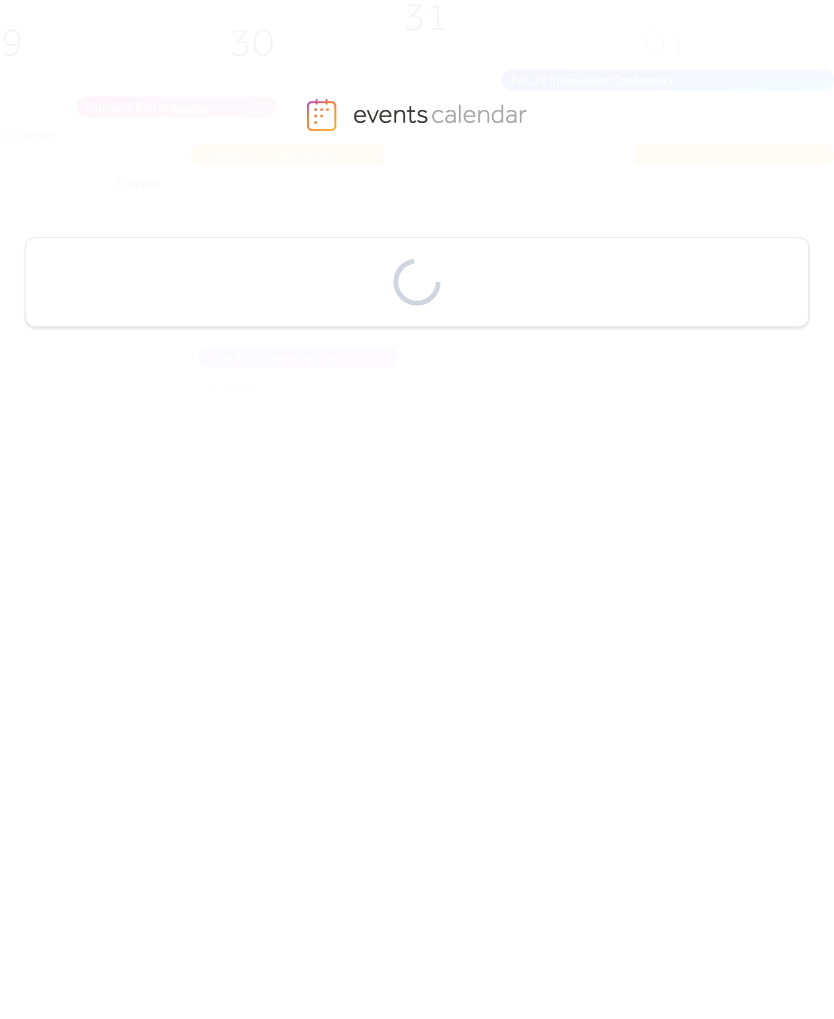 scroll, scrollTop: 0, scrollLeft: 0, axis: both 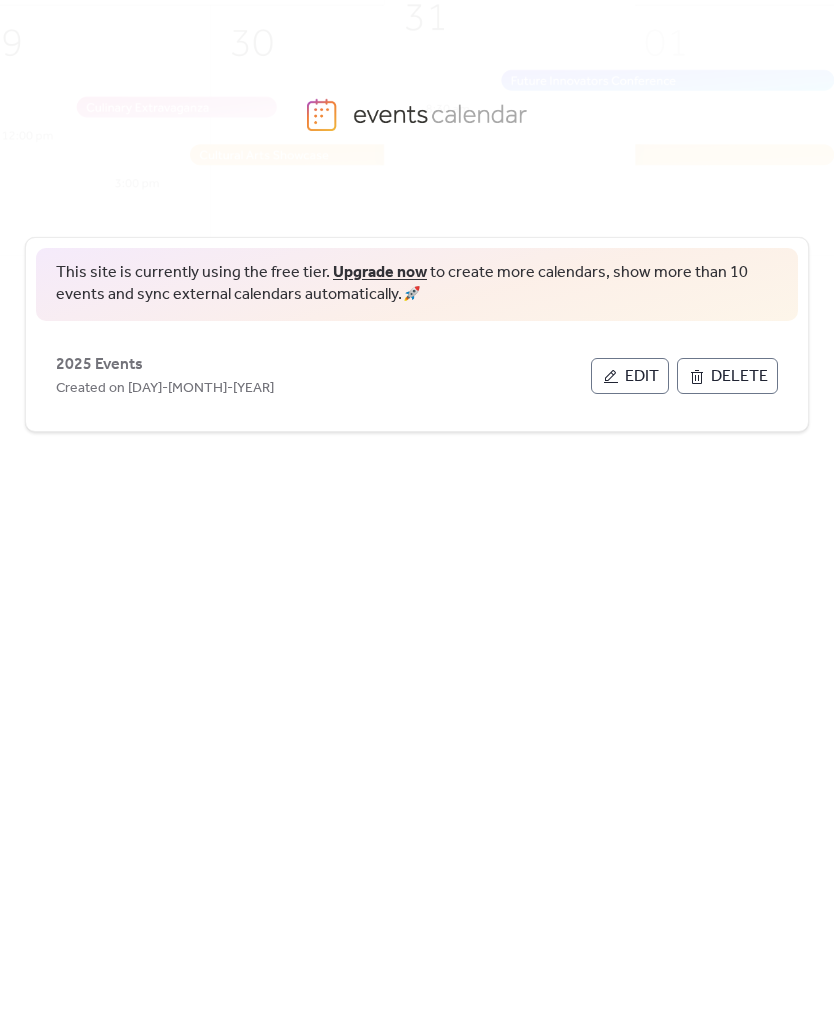 click on "Created on [DAY]-[MONTH]-[YEAR]" at bounding box center [323, 388] 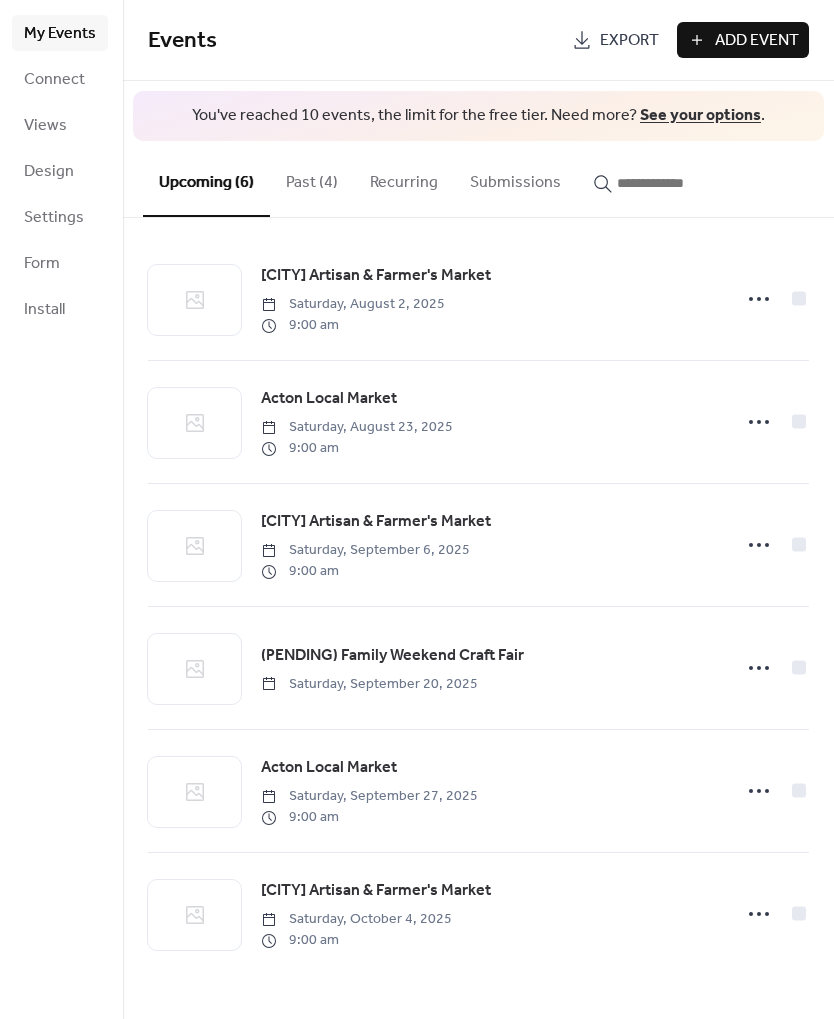 click on "Past (4)" at bounding box center [312, 178] 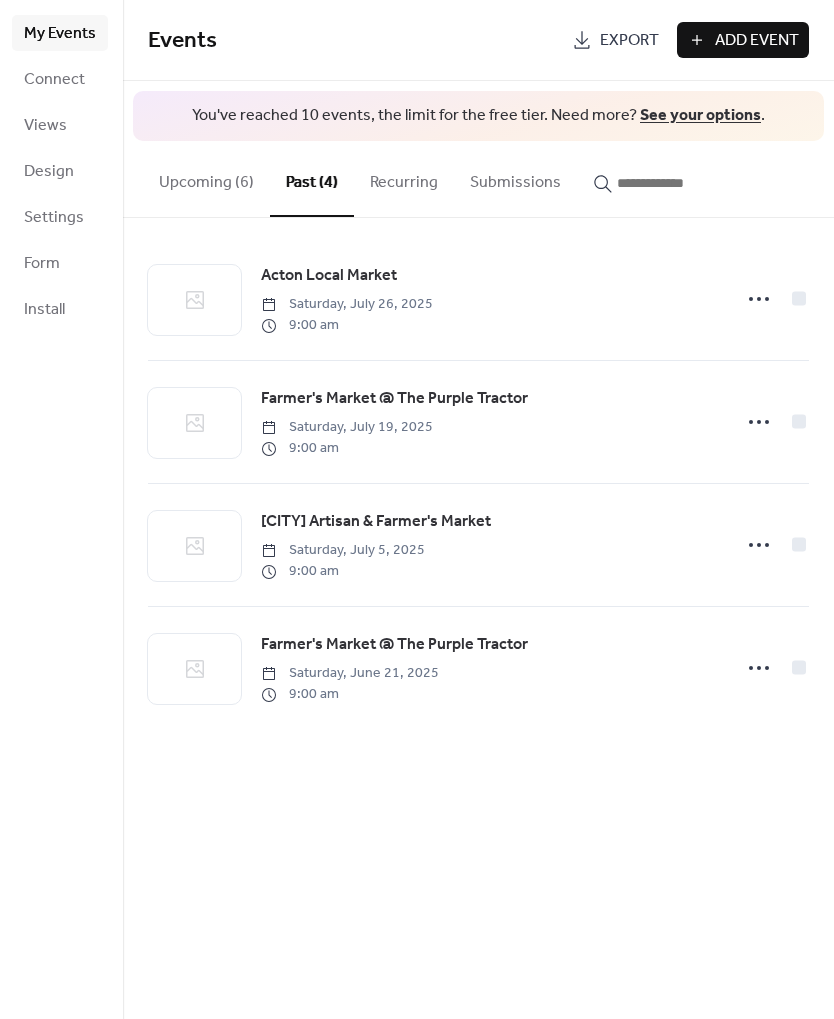 click at bounding box center (759, 299) 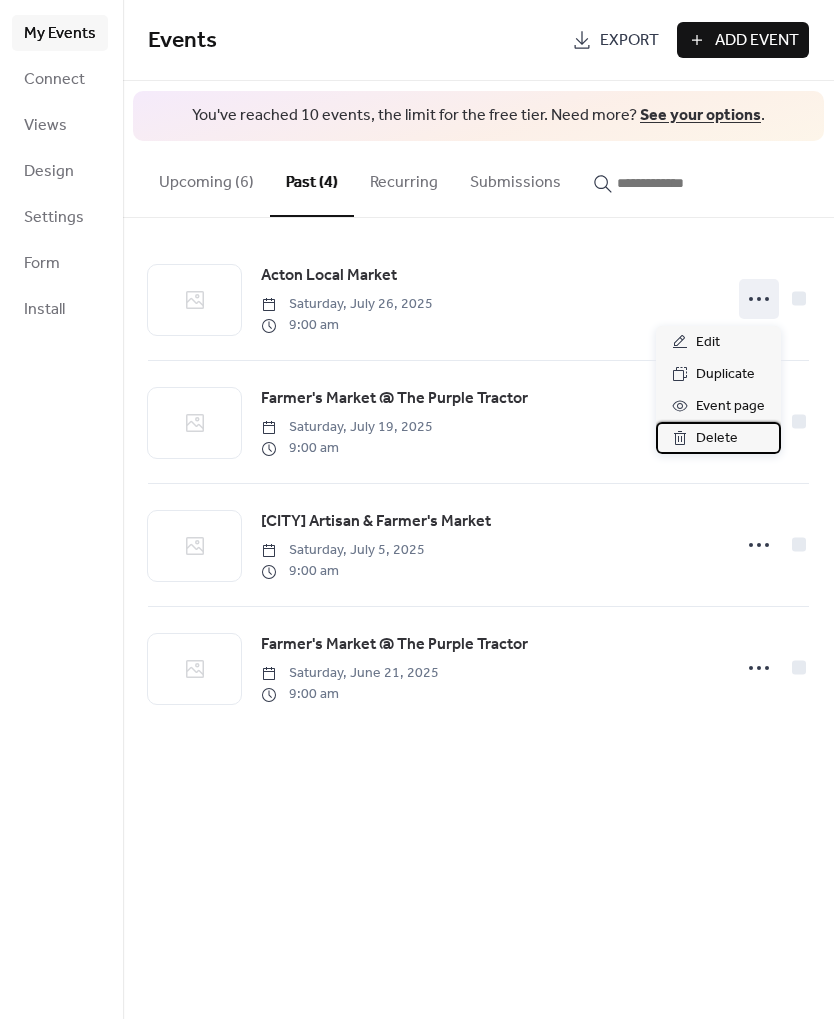click on "Delete" at bounding box center [718, 438] 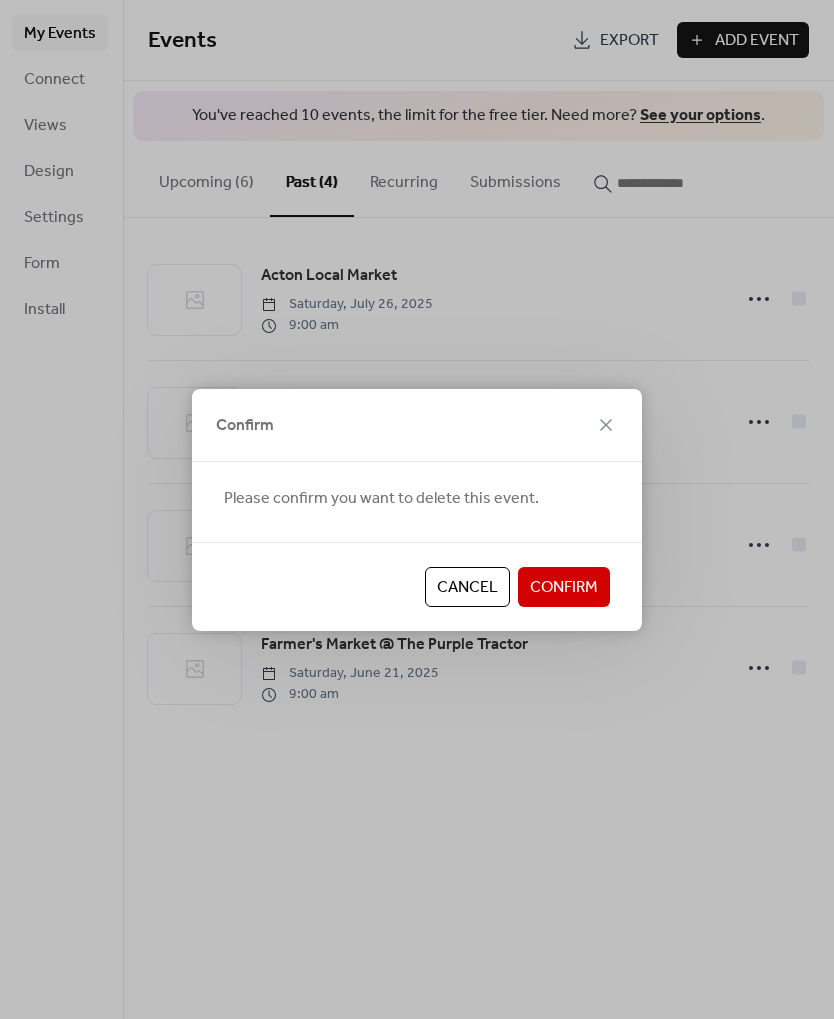 click on "Confirm" at bounding box center [564, 587] 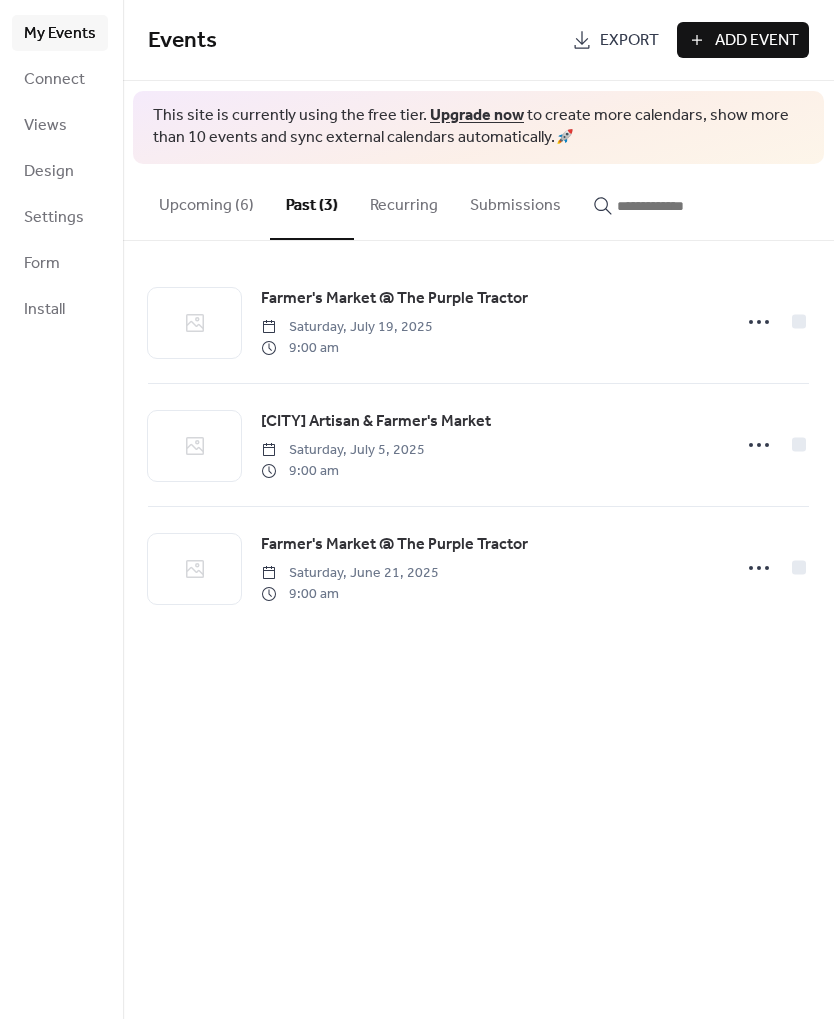 click 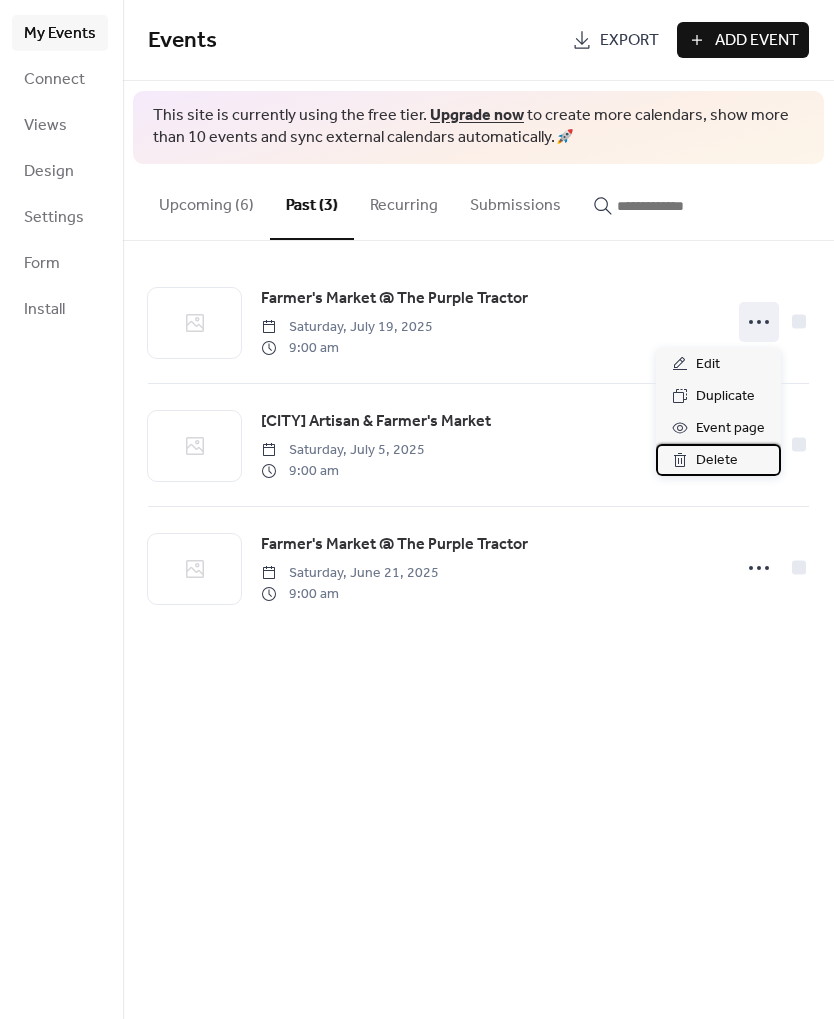 click on "Delete" at bounding box center [717, 461] 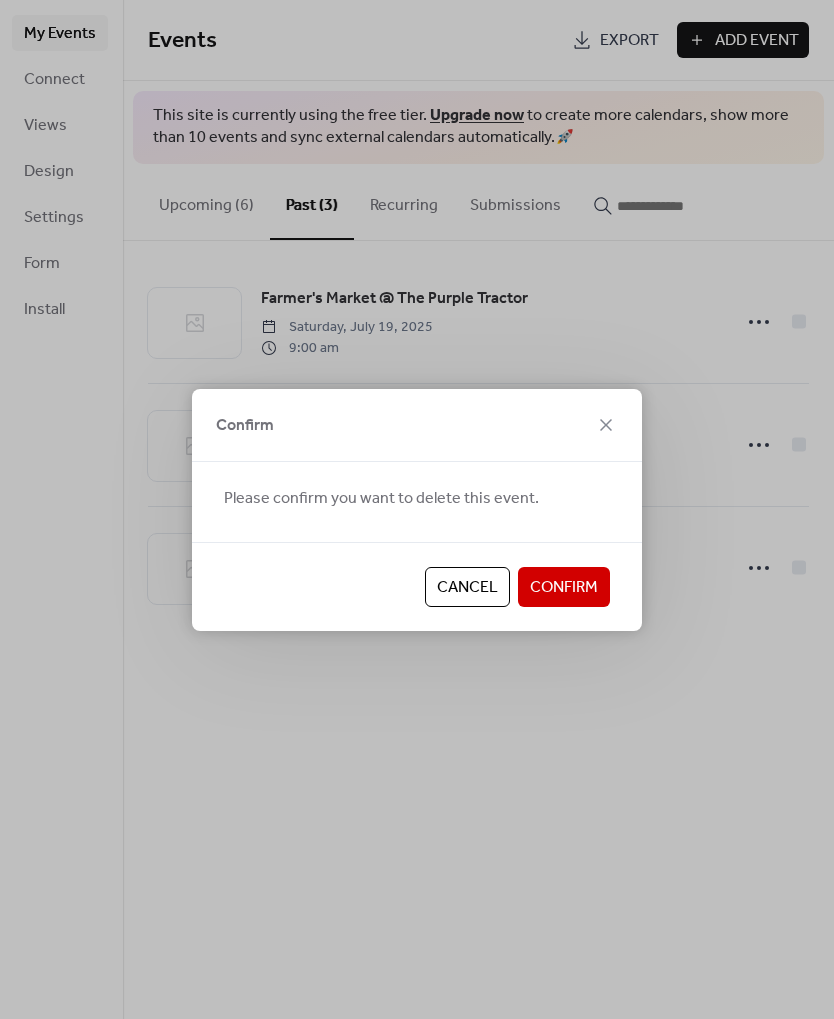 click on "Confirm" at bounding box center [564, 587] 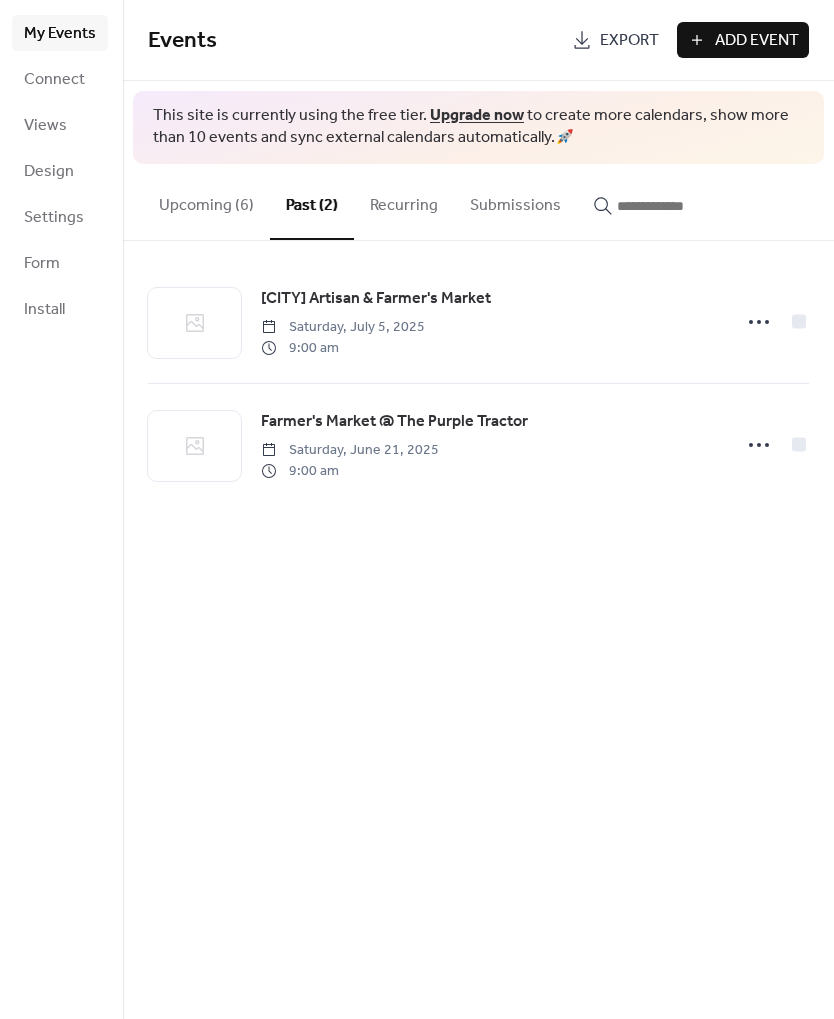 click 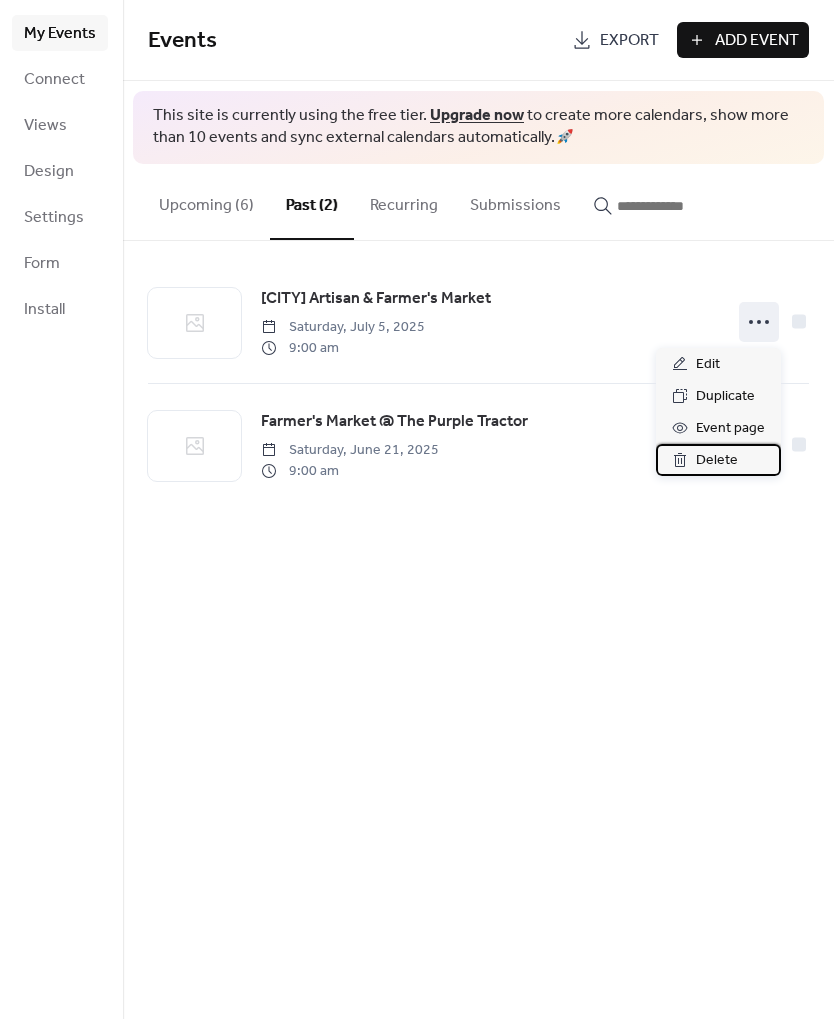 click on "Delete" at bounding box center [717, 461] 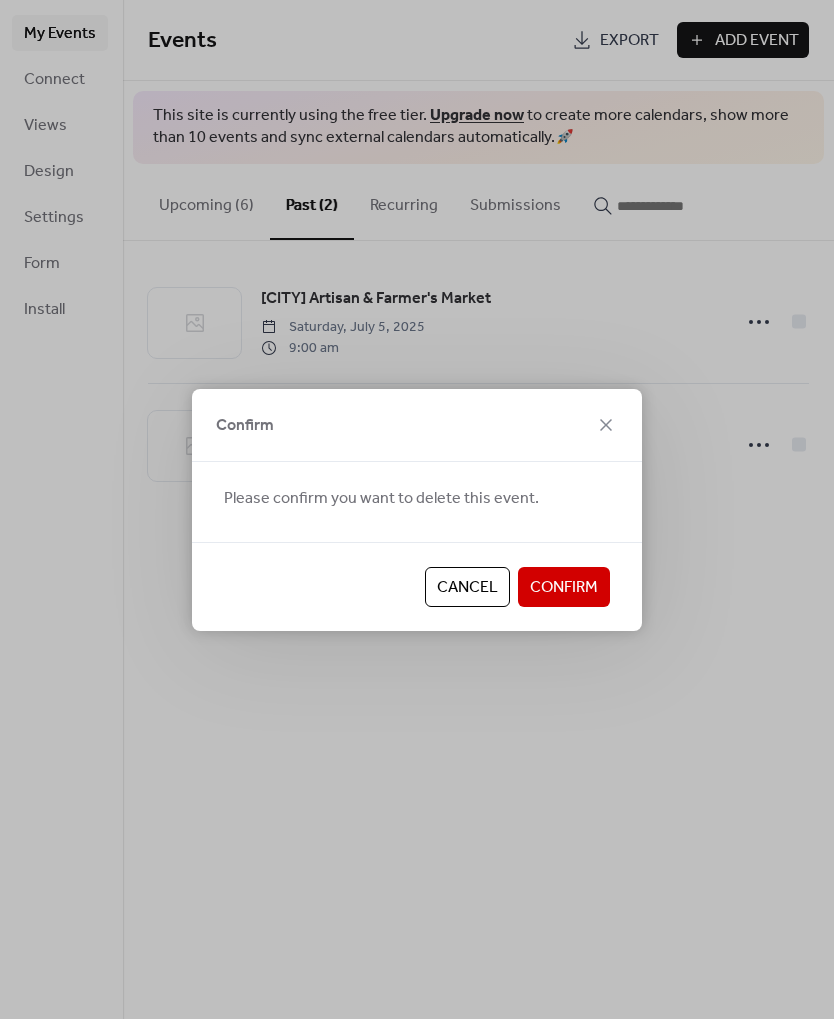 click on "Confirm" at bounding box center (564, 588) 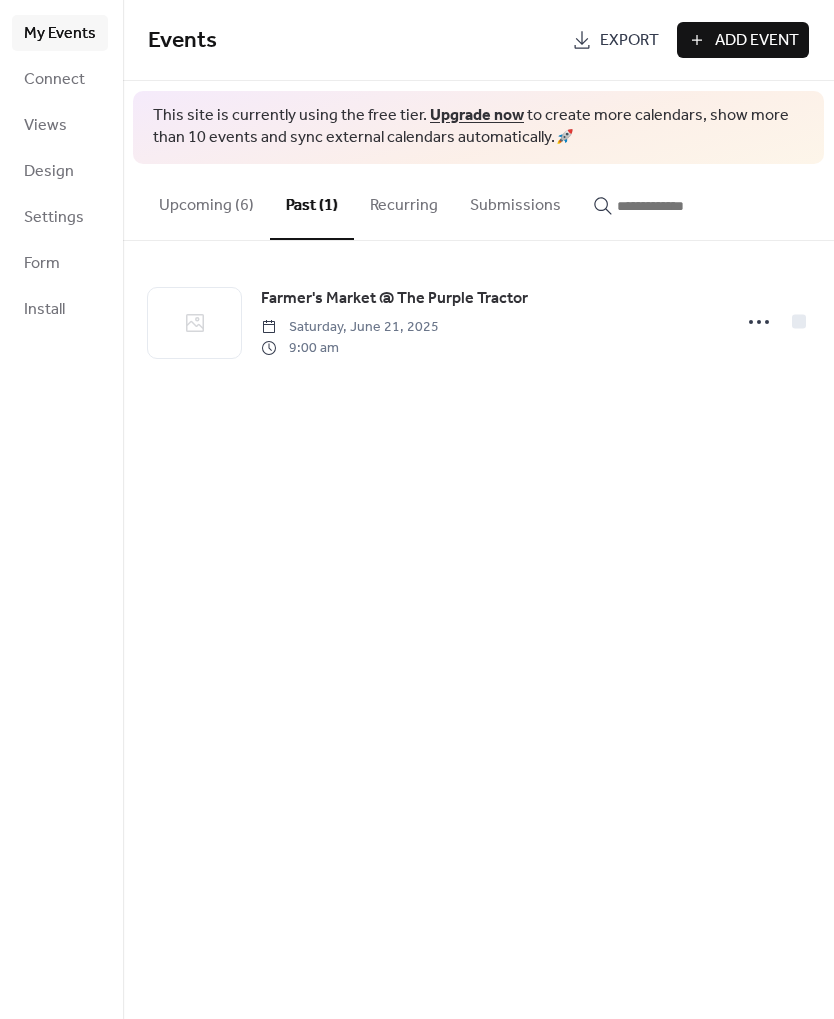 click 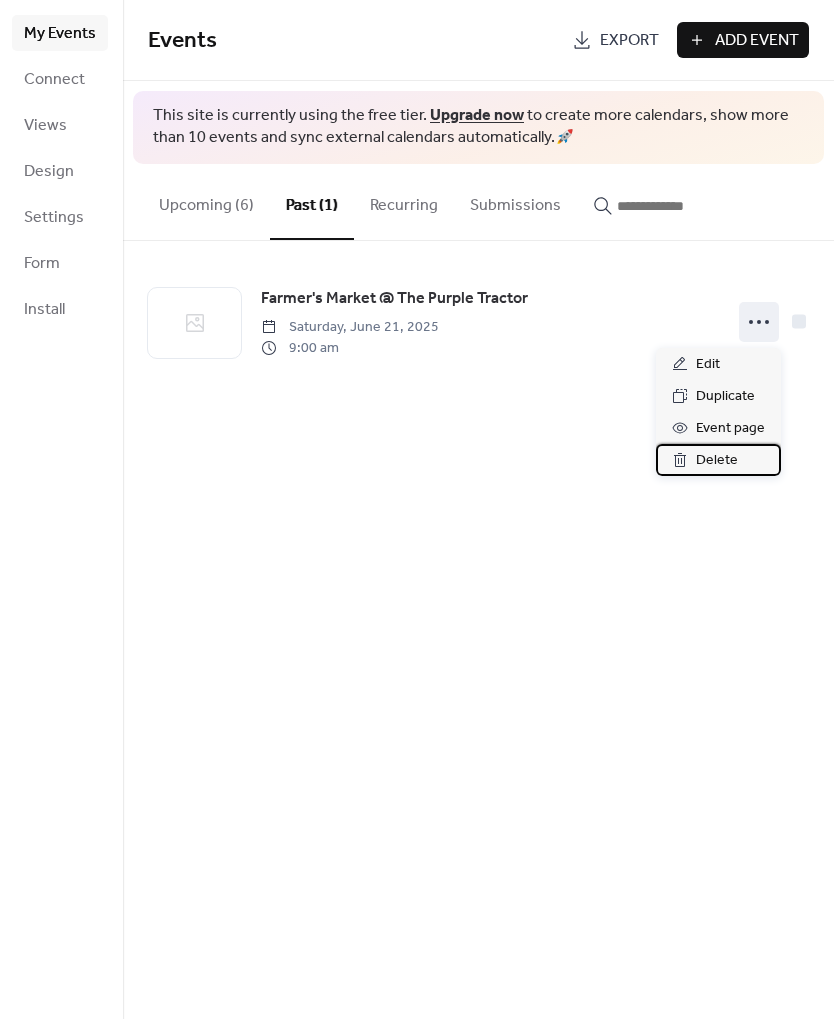 click on "Delete" at bounding box center (718, 460) 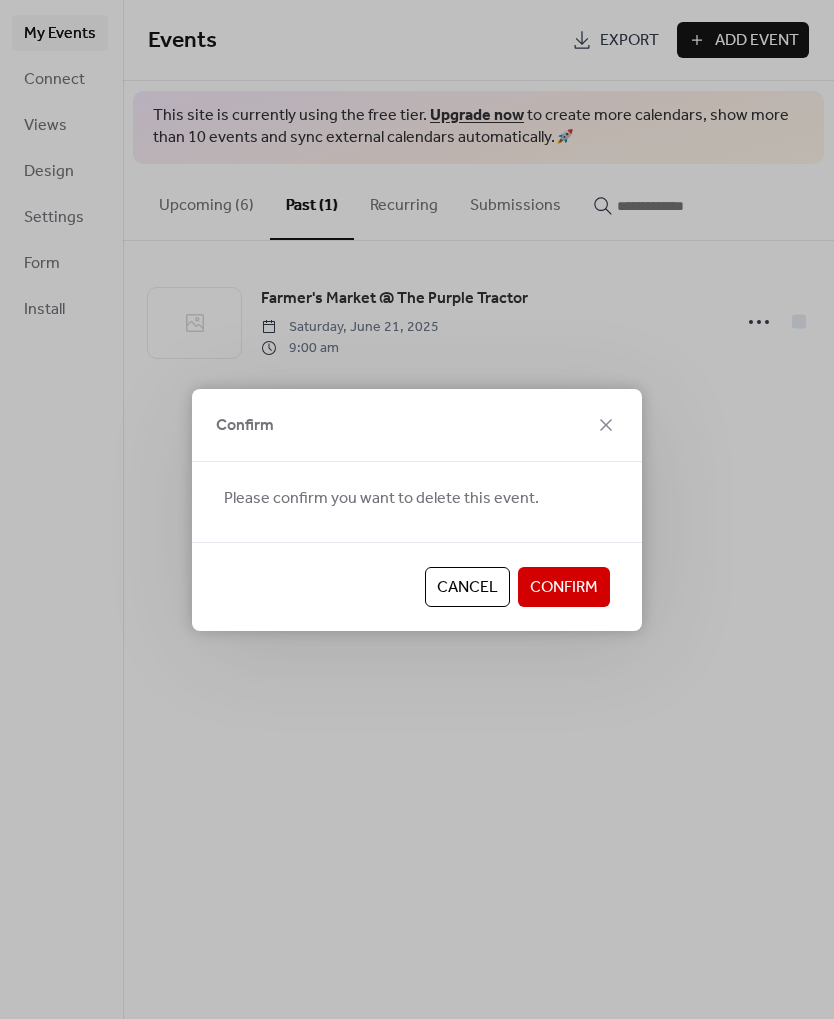 click on "Confirm" at bounding box center (564, 587) 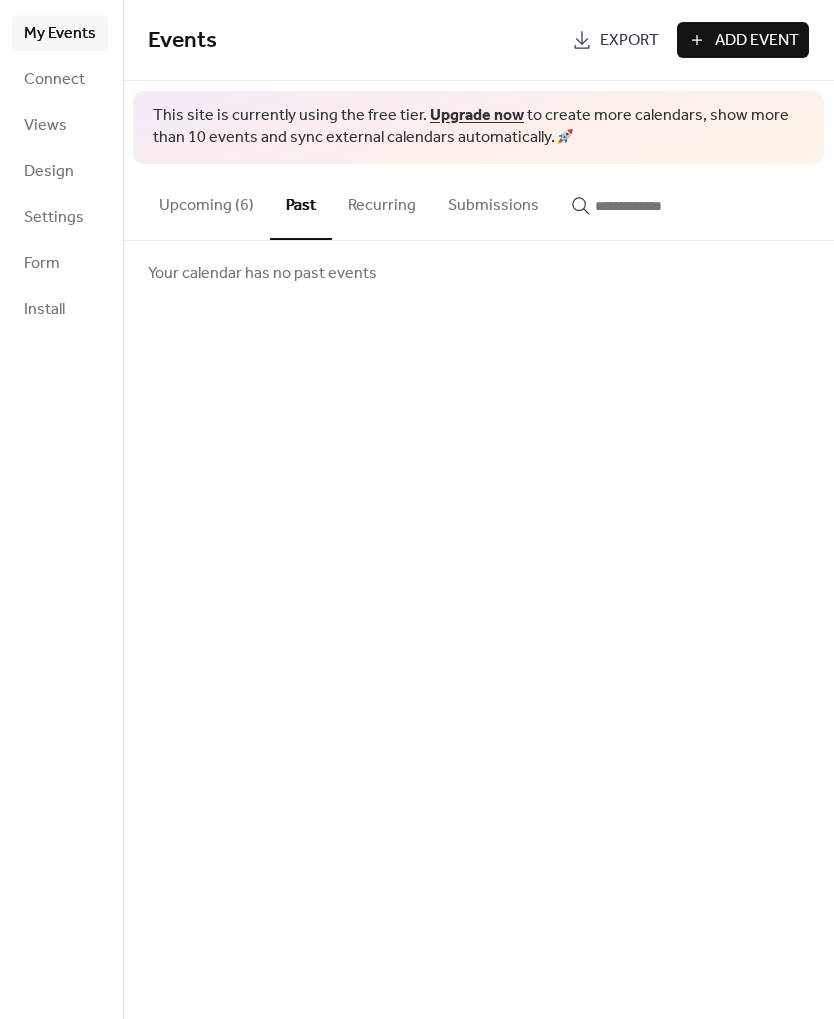 click on "Upcoming (6)" at bounding box center (206, 201) 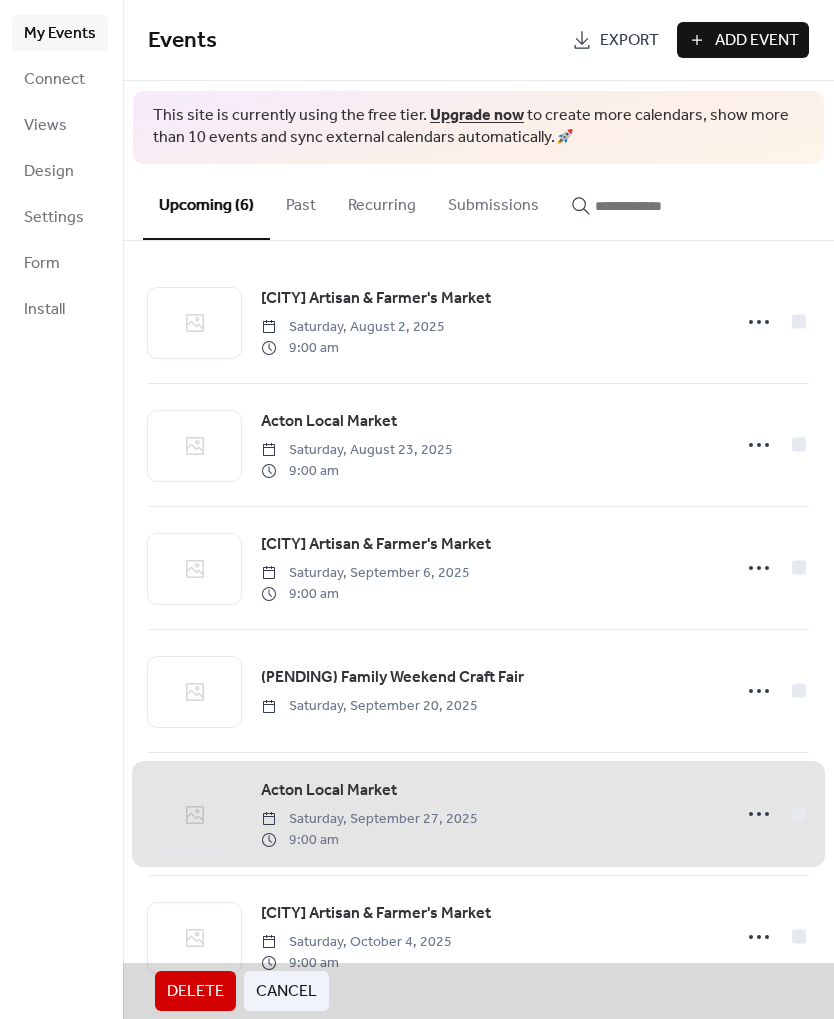 scroll, scrollTop: 5, scrollLeft: 0, axis: vertical 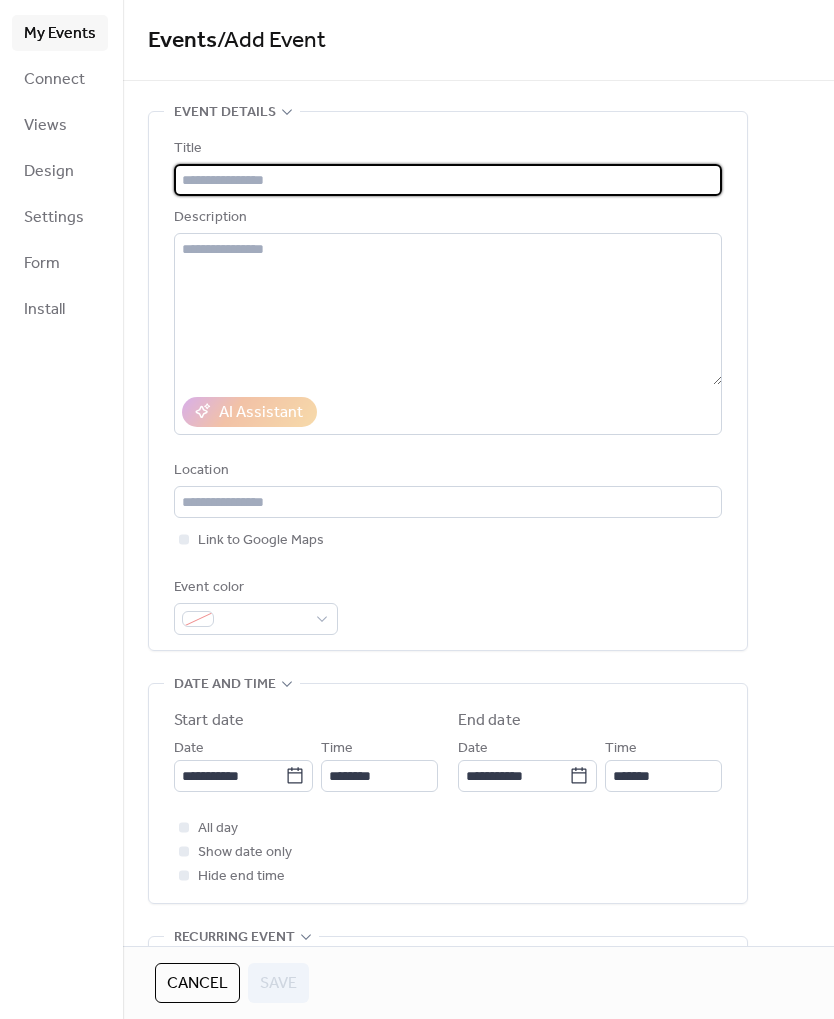 click at bounding box center (448, 180) 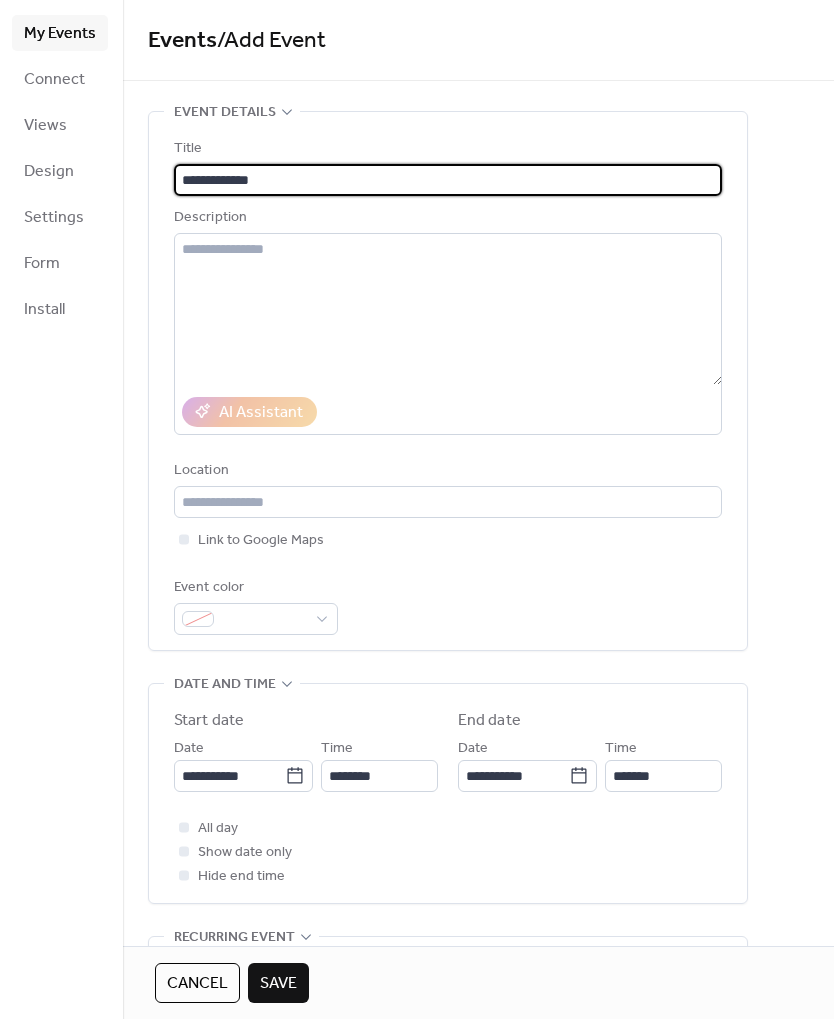 type on "**********" 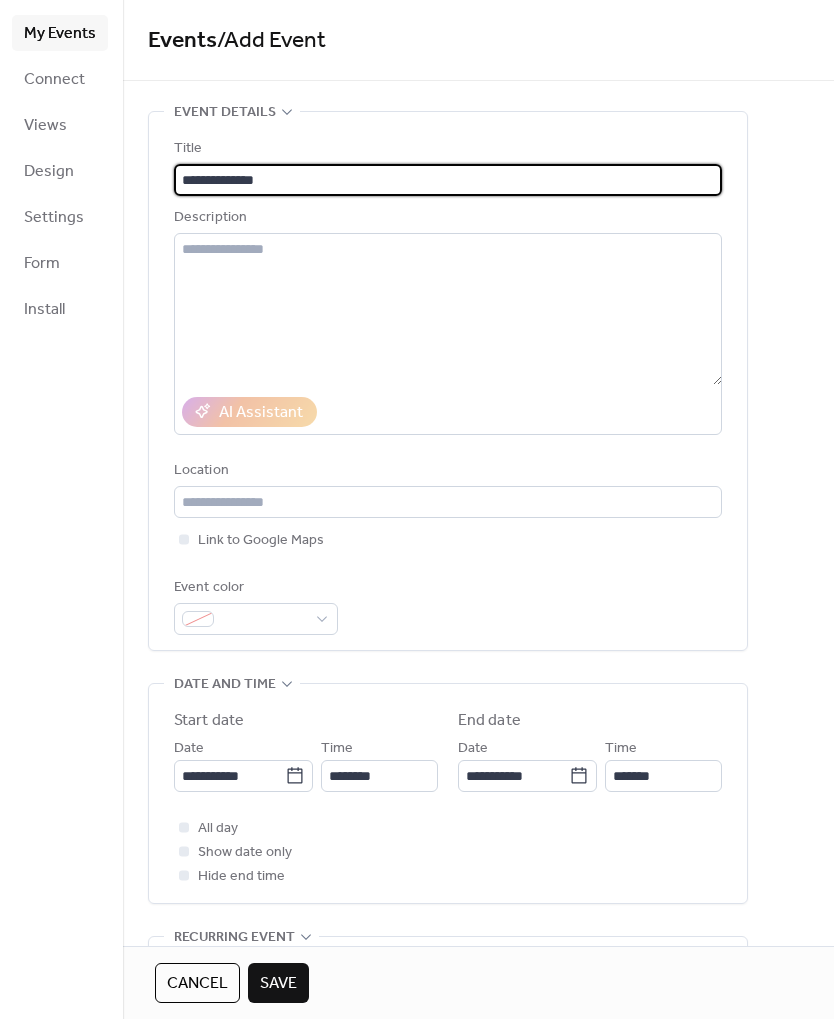 click on "Cancel" at bounding box center (197, 984) 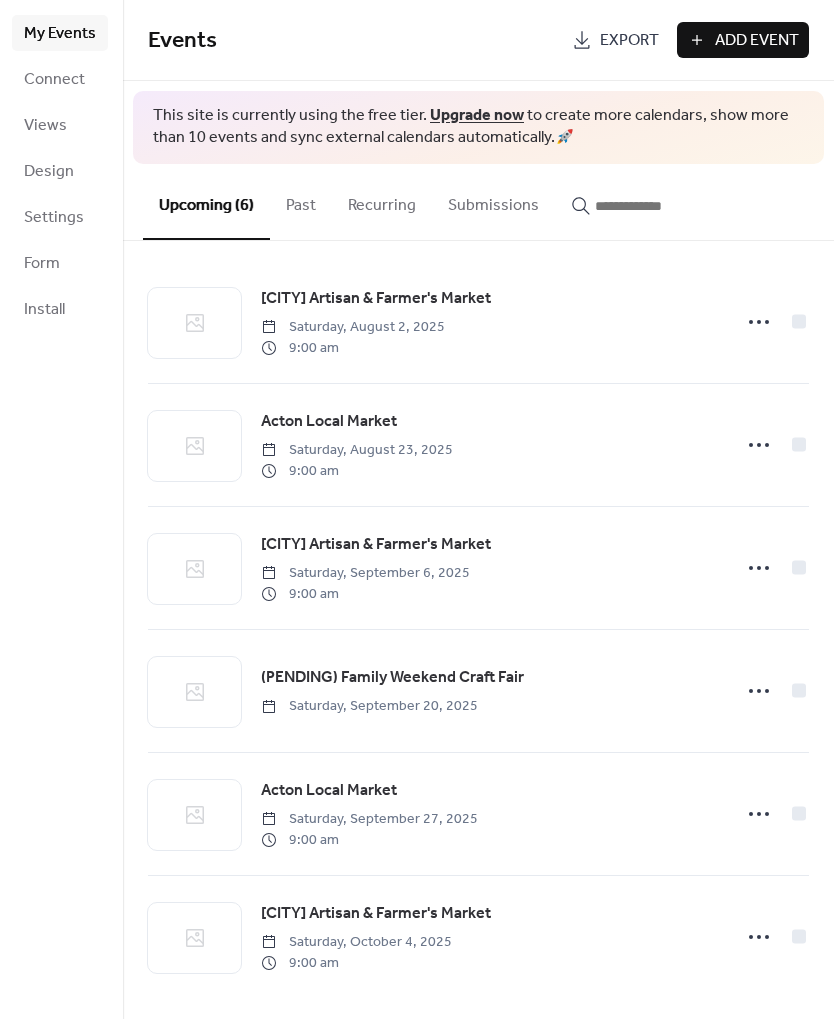 click 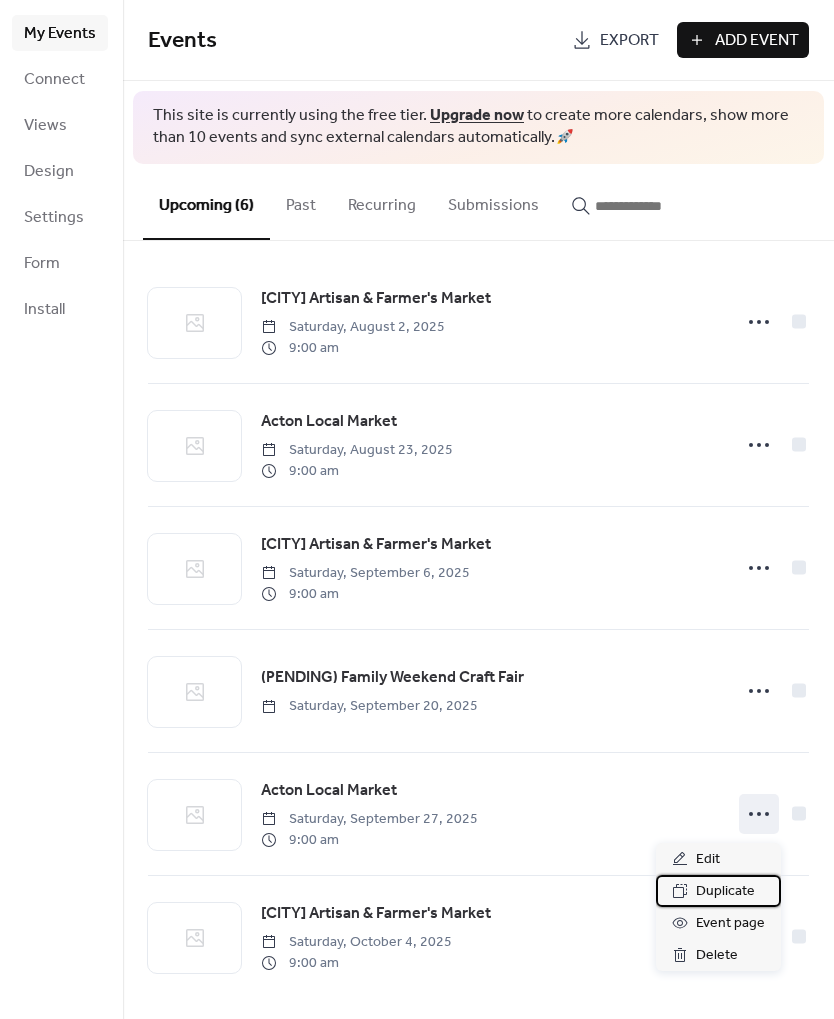 click on "Duplicate" at bounding box center (725, 892) 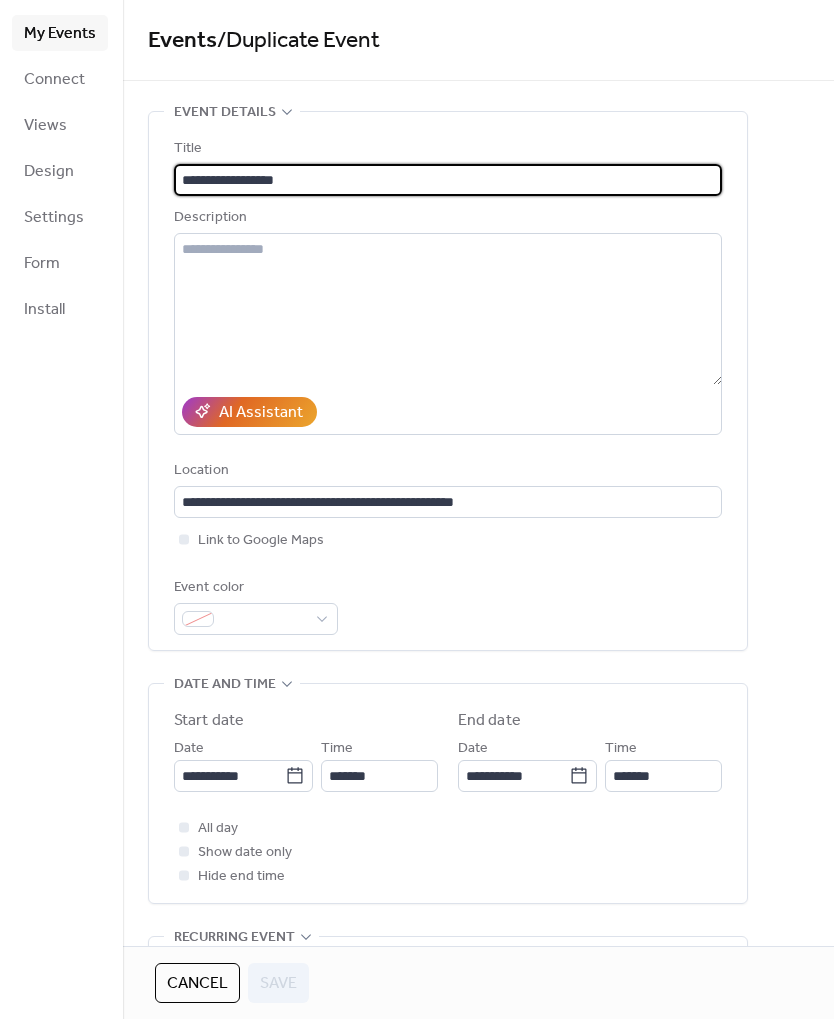 click 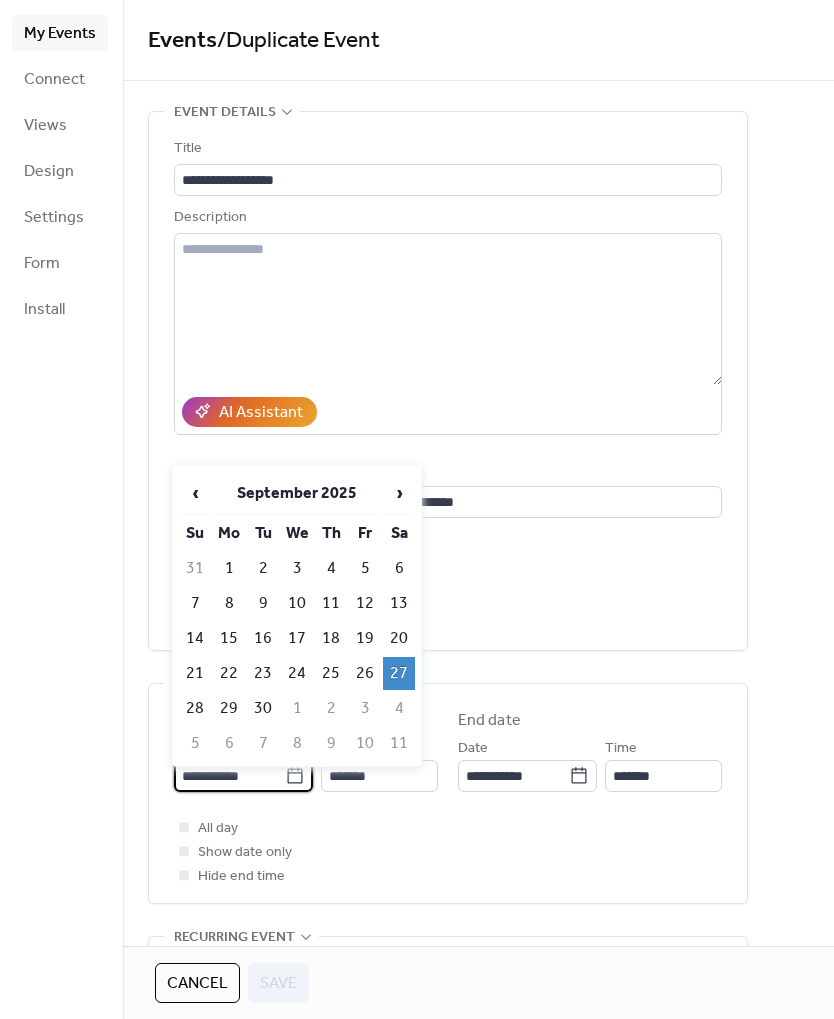 click on "›" at bounding box center (399, 493) 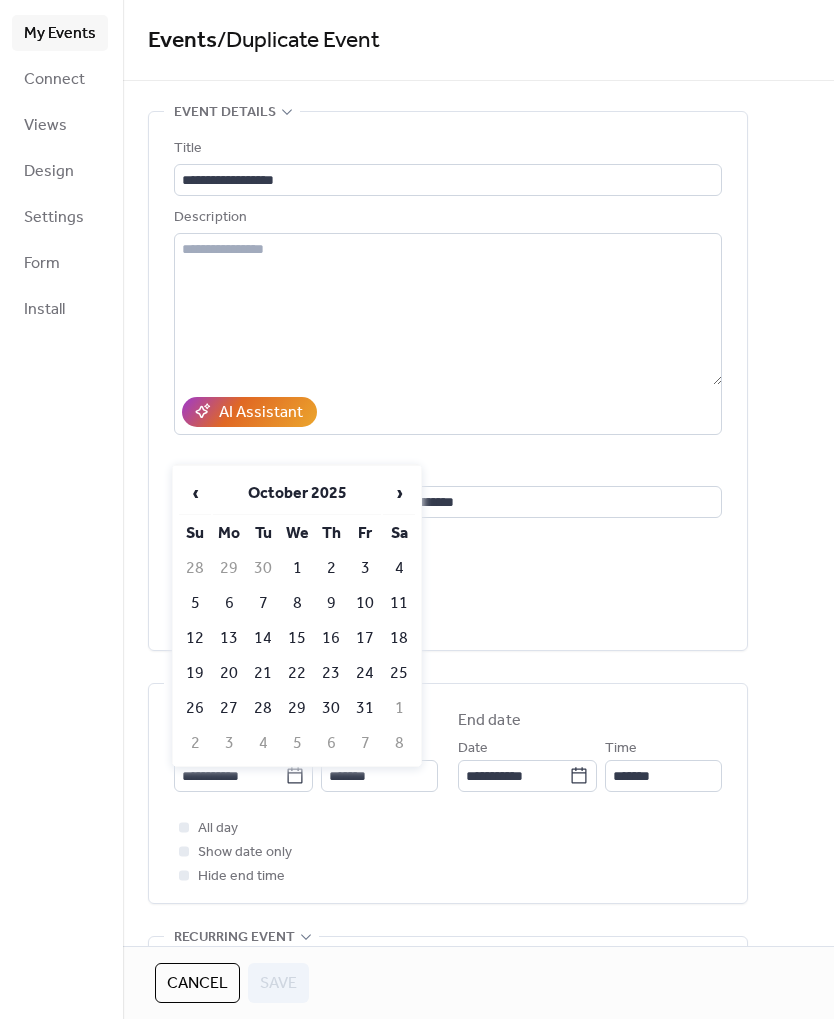 click on "11" at bounding box center [399, 603] 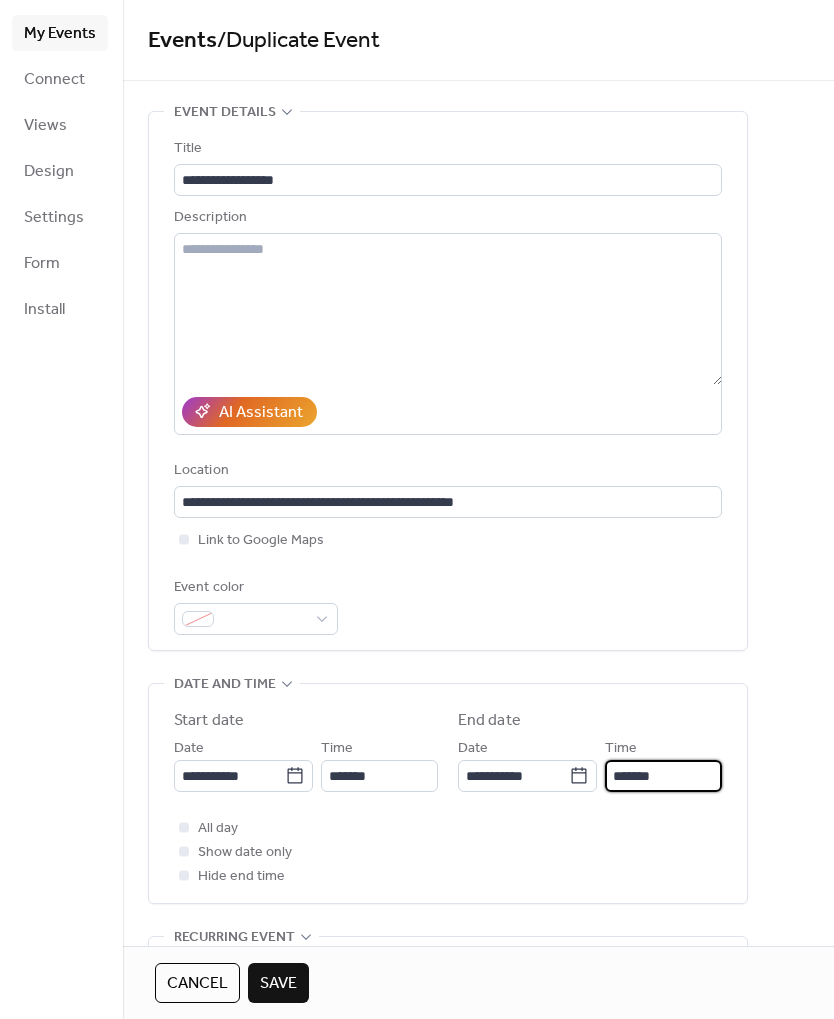 click on "*******" at bounding box center [663, 776] 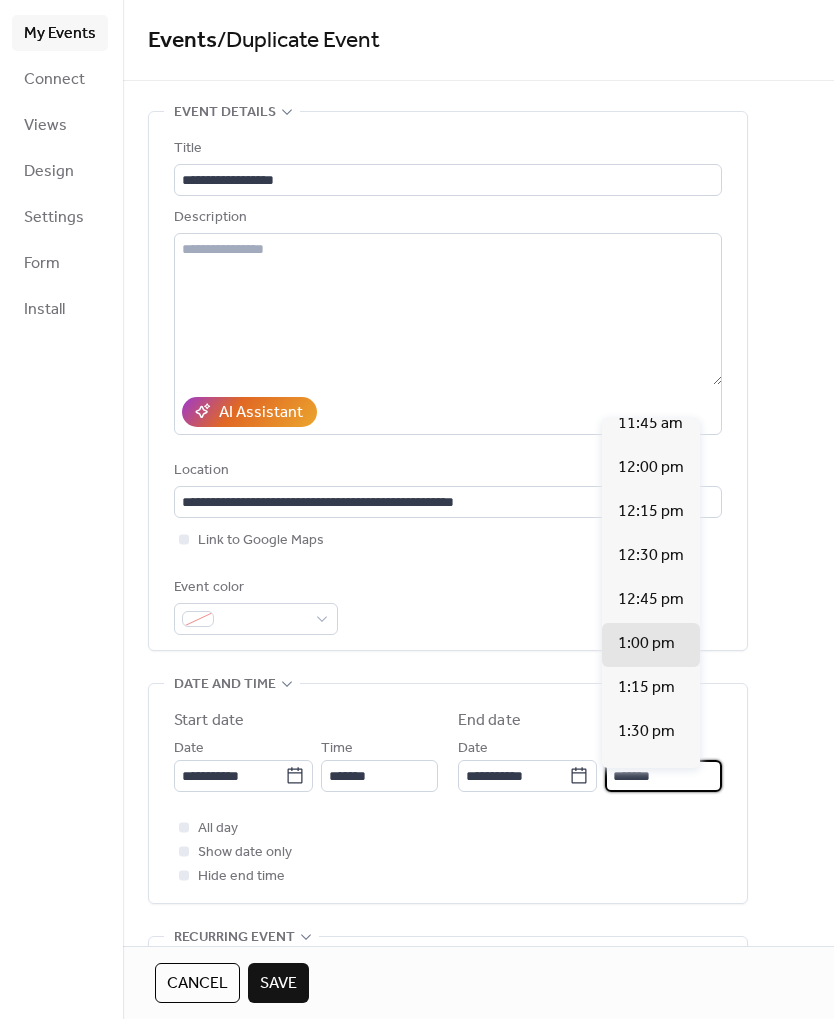 scroll, scrollTop: 451, scrollLeft: 0, axis: vertical 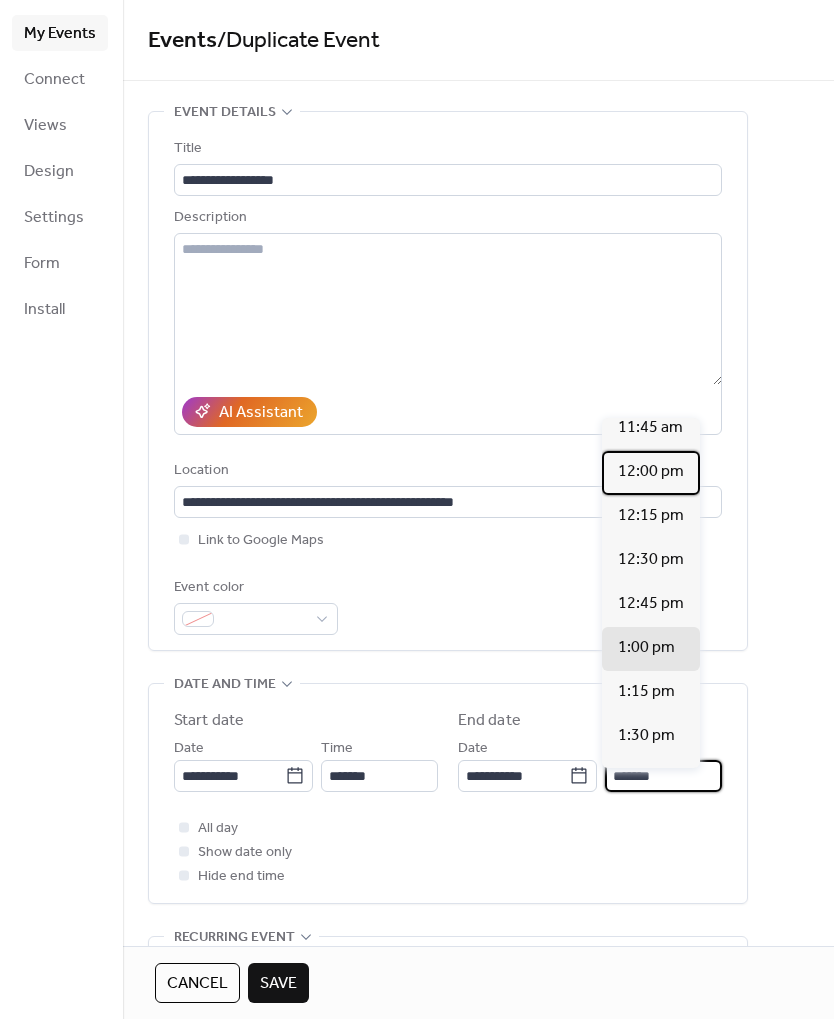 click on "12:00 pm" at bounding box center (651, 472) 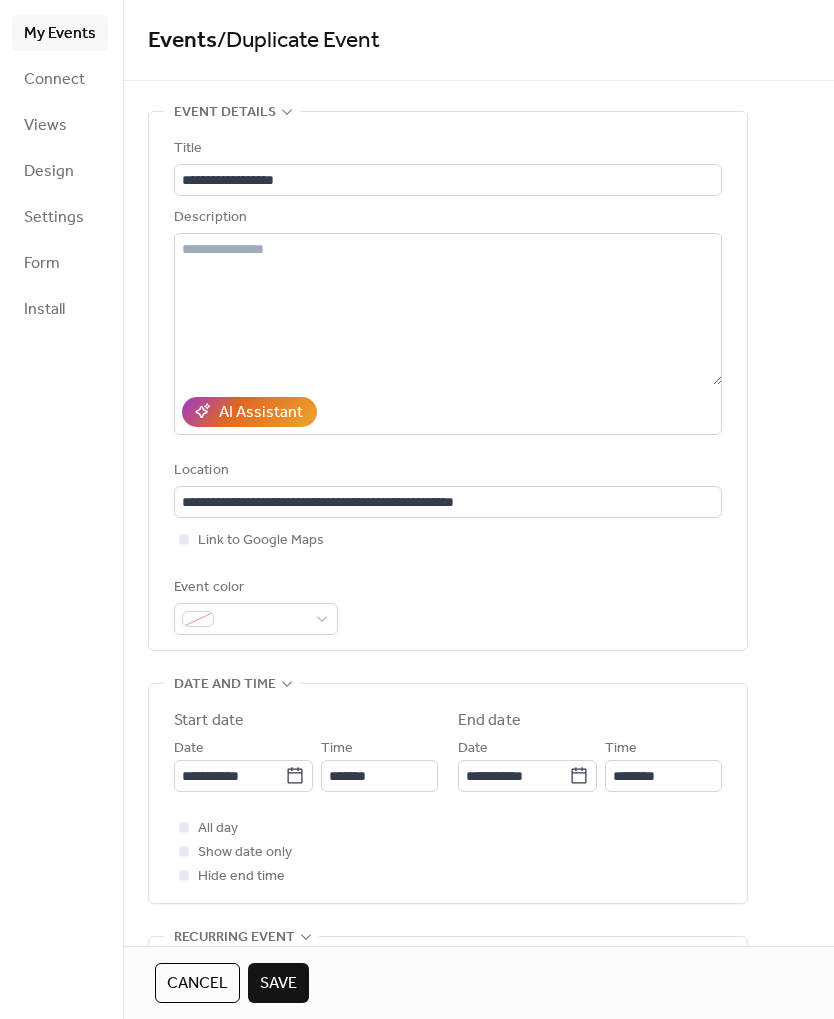 click on "Save" at bounding box center (278, 984) 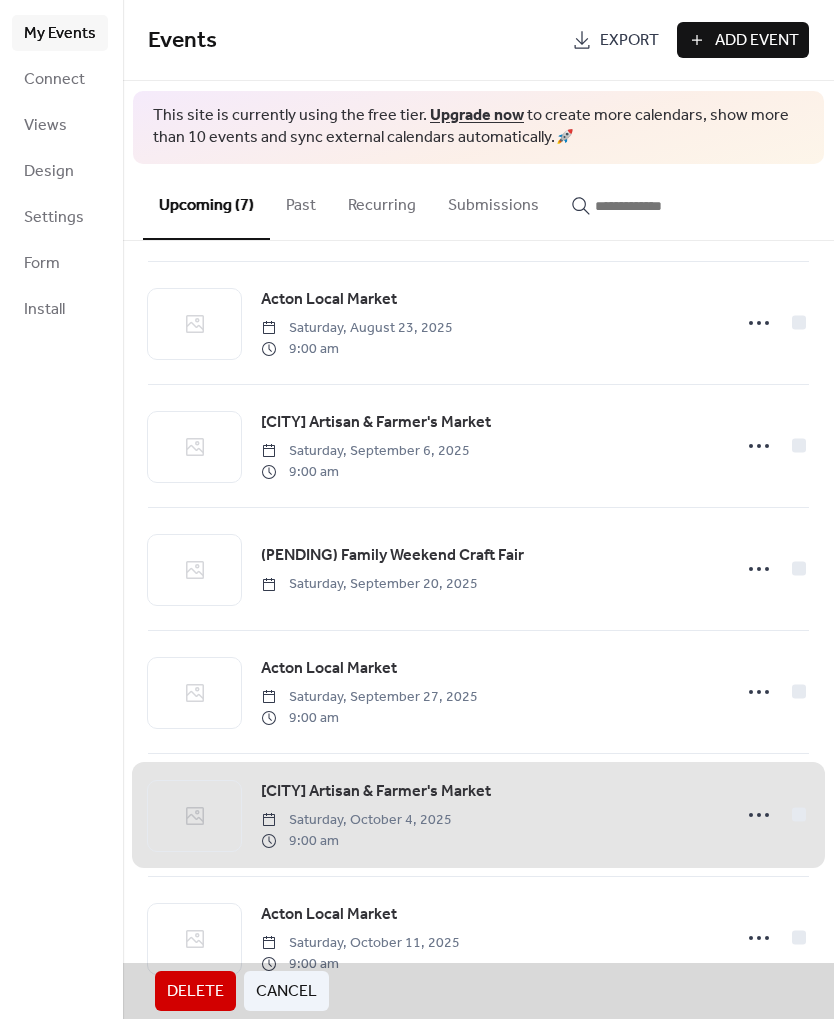 scroll, scrollTop: 129, scrollLeft: 0, axis: vertical 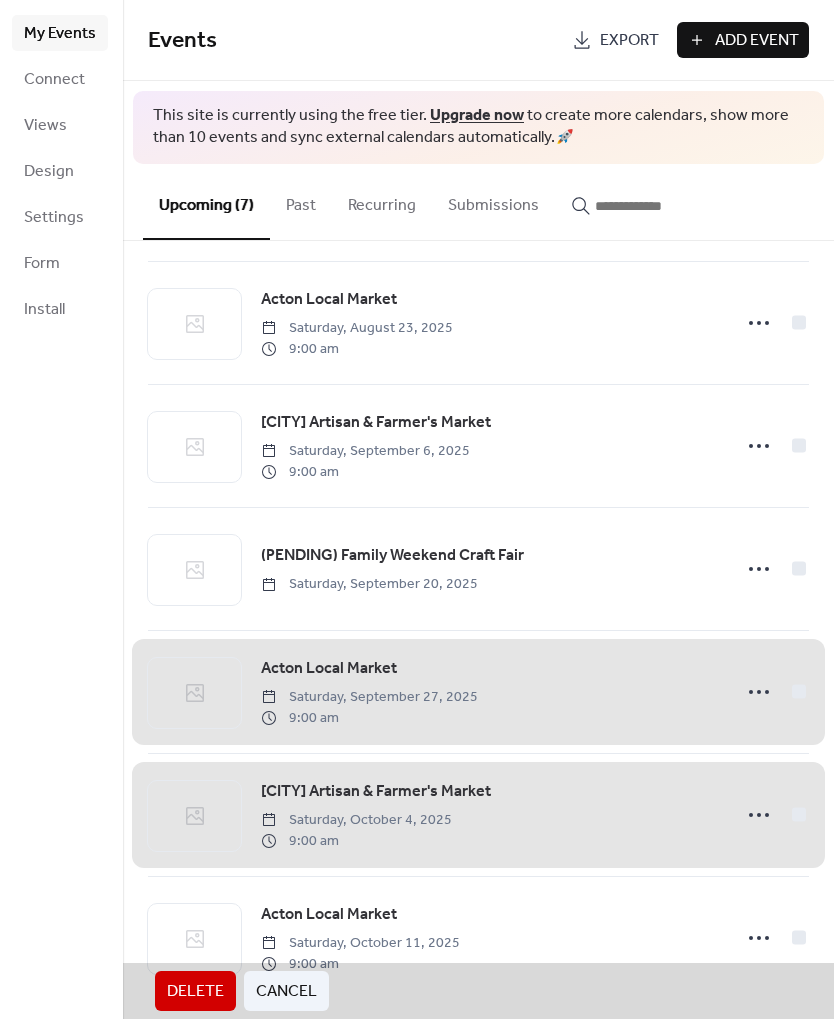 click on "Acton Local Market Saturday, [MONTH] [DAY], [YEAR] [HOUR]:[MINUTE] [AM/PM]" at bounding box center (478, 692) 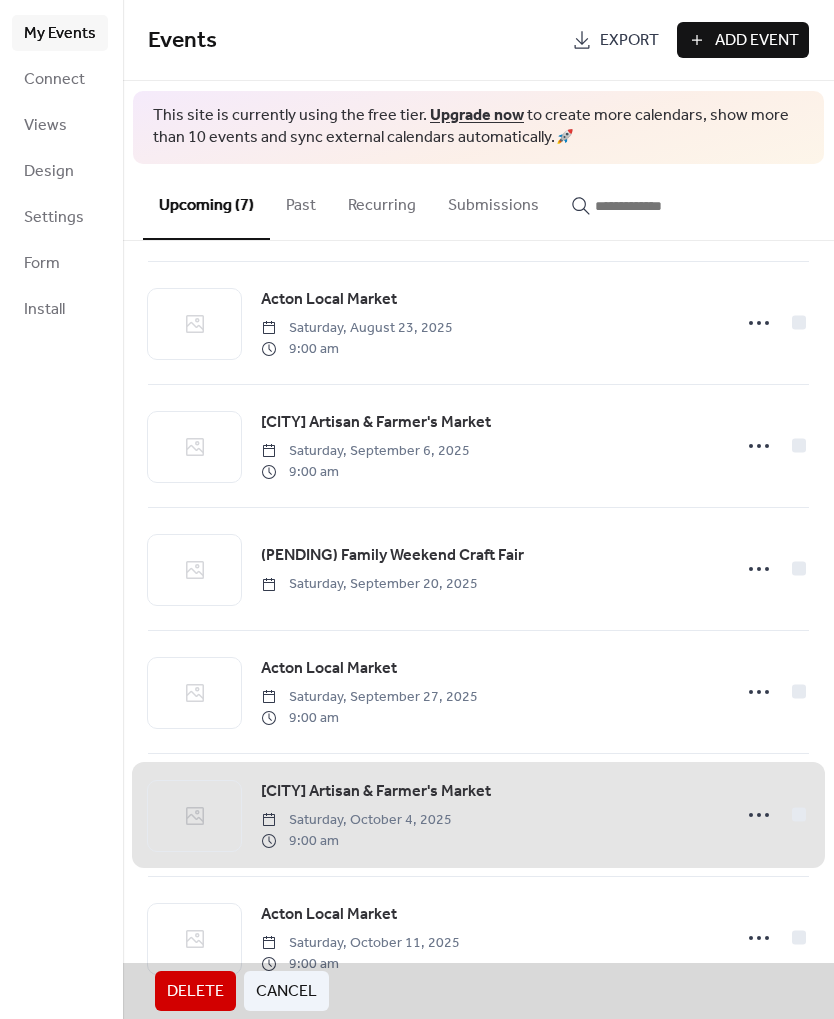click on "[CITY] Artisan & Farmer's Market Saturday, [MONTH] [DAY], [YEAR] [HOUR]:[MINUTE] [AM/PM]" at bounding box center [478, 815] 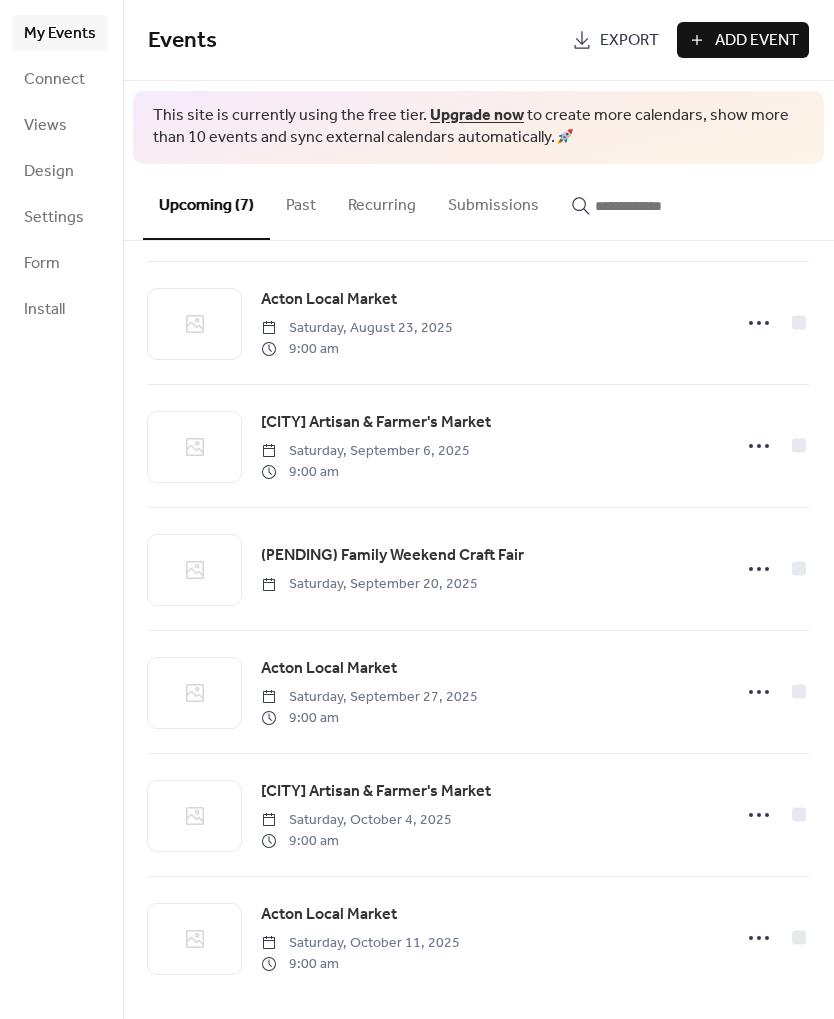 click on "Acton Local Market Saturday, [MONTH] [DAY], [YEAR] [HOUR]:[MINUTE] [AM/PM]" at bounding box center (490, 692) 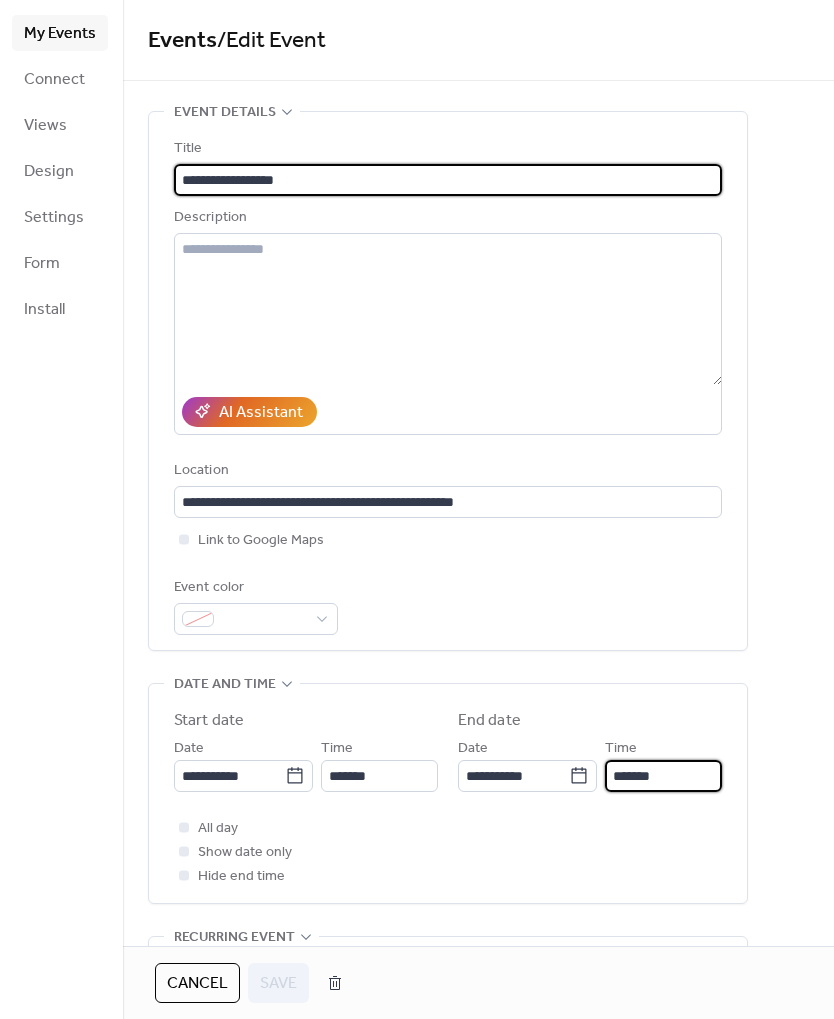 click on "*******" at bounding box center [663, 776] 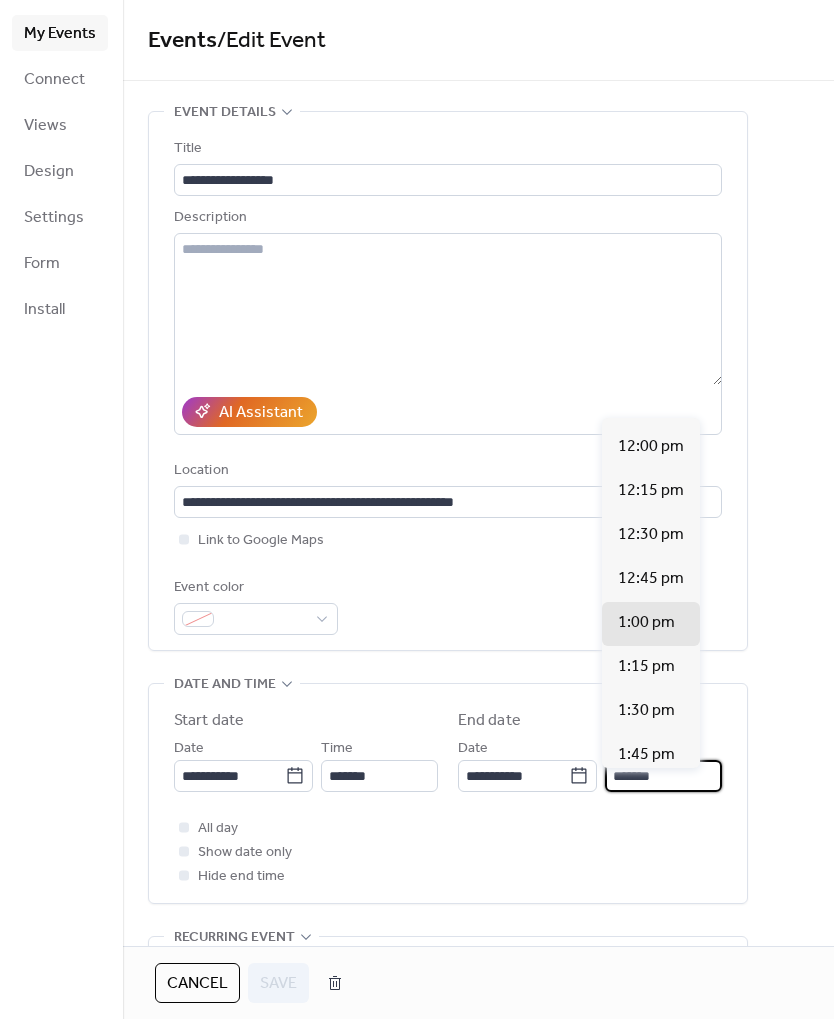 scroll, scrollTop: 435, scrollLeft: 0, axis: vertical 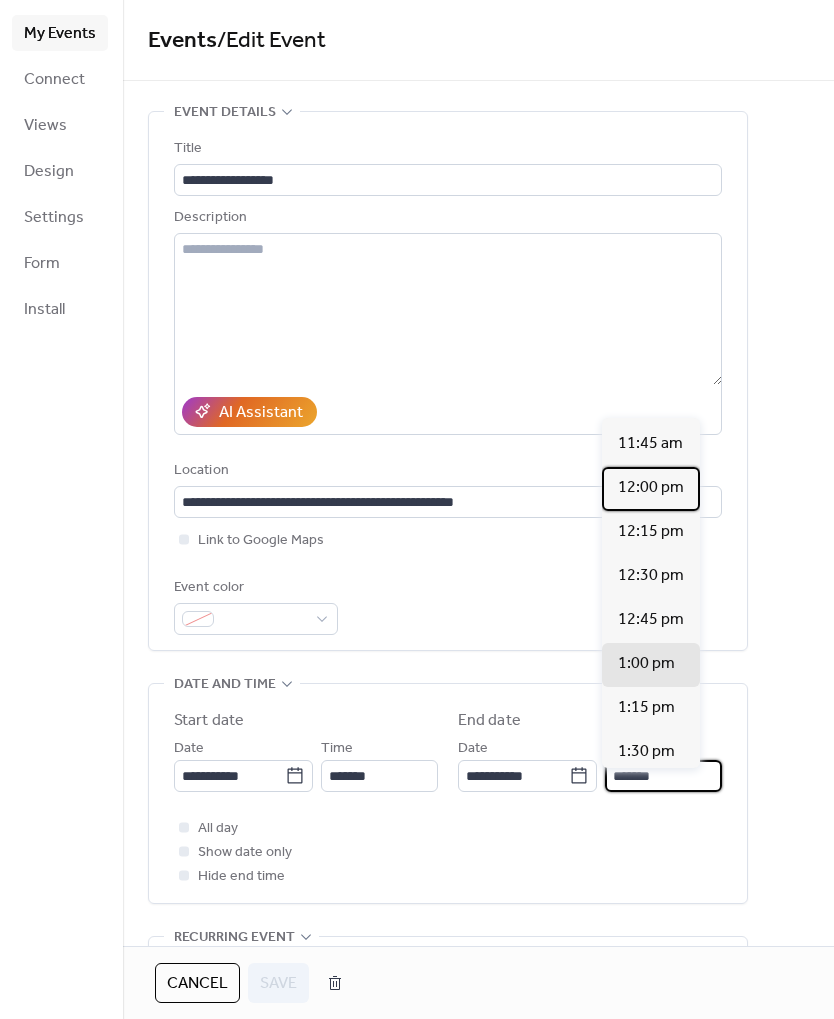 click on "12:00 pm" at bounding box center (651, 488) 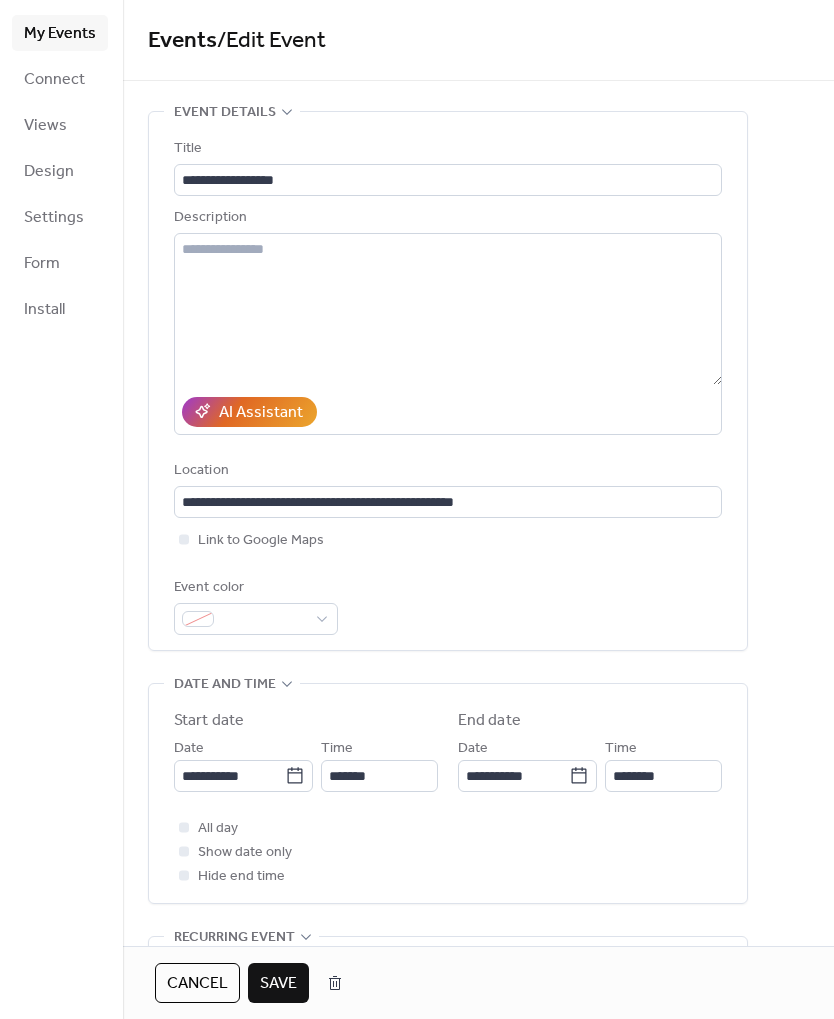 click on "Save" at bounding box center [278, 984] 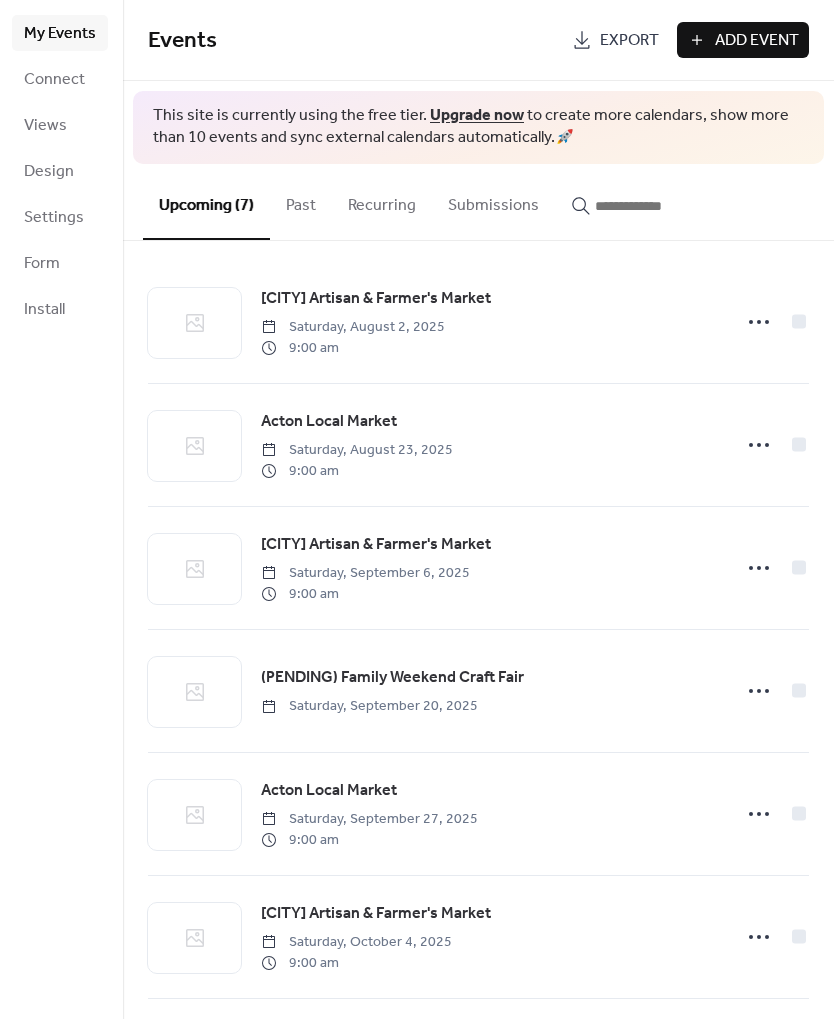 click on "Saturday, August 23, 2025" at bounding box center (357, 450) 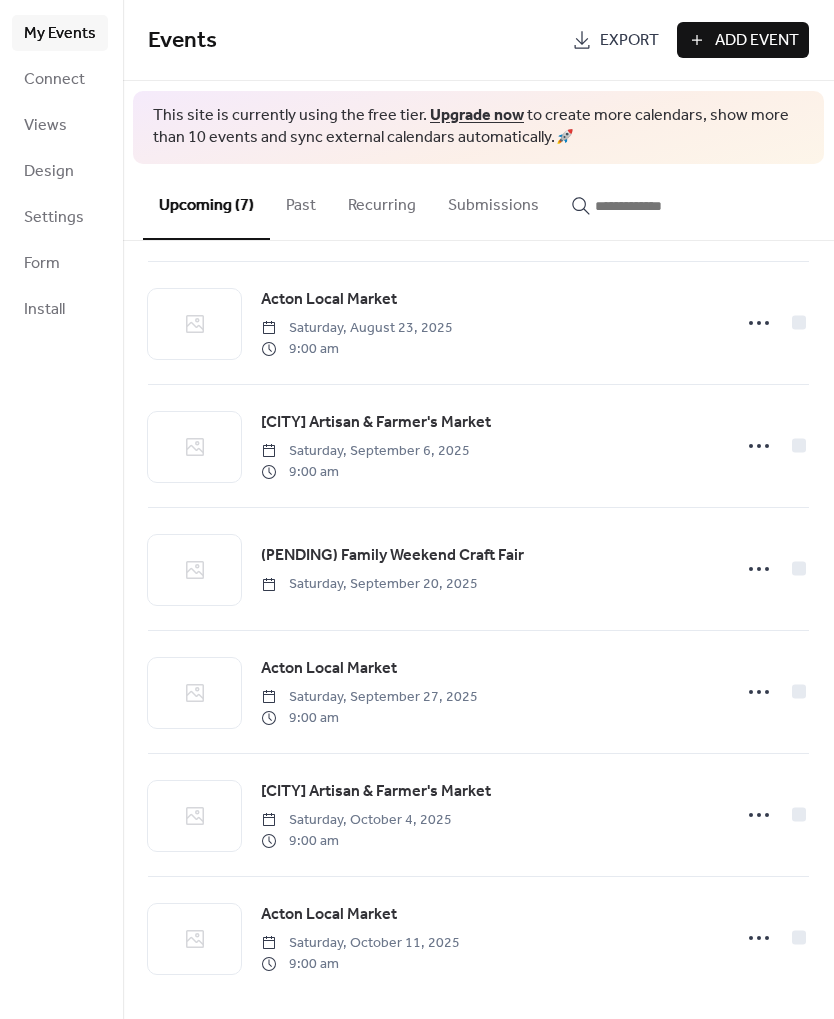 scroll, scrollTop: 129, scrollLeft: 0, axis: vertical 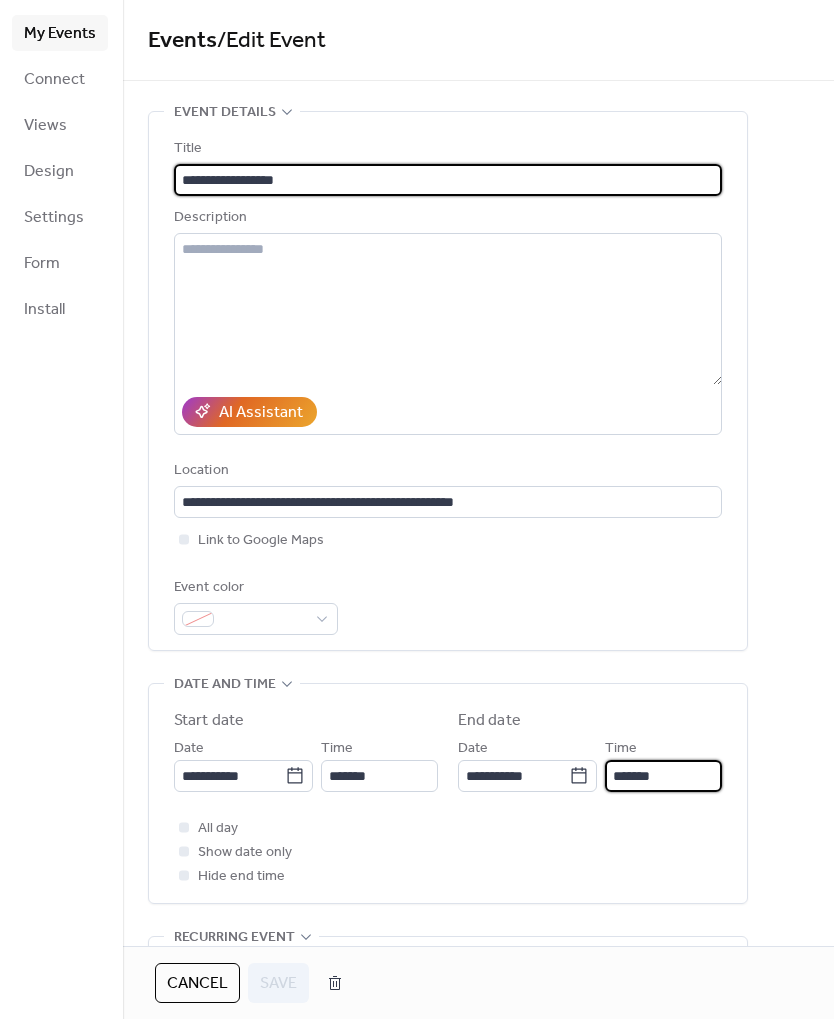 click on "*******" at bounding box center (663, 776) 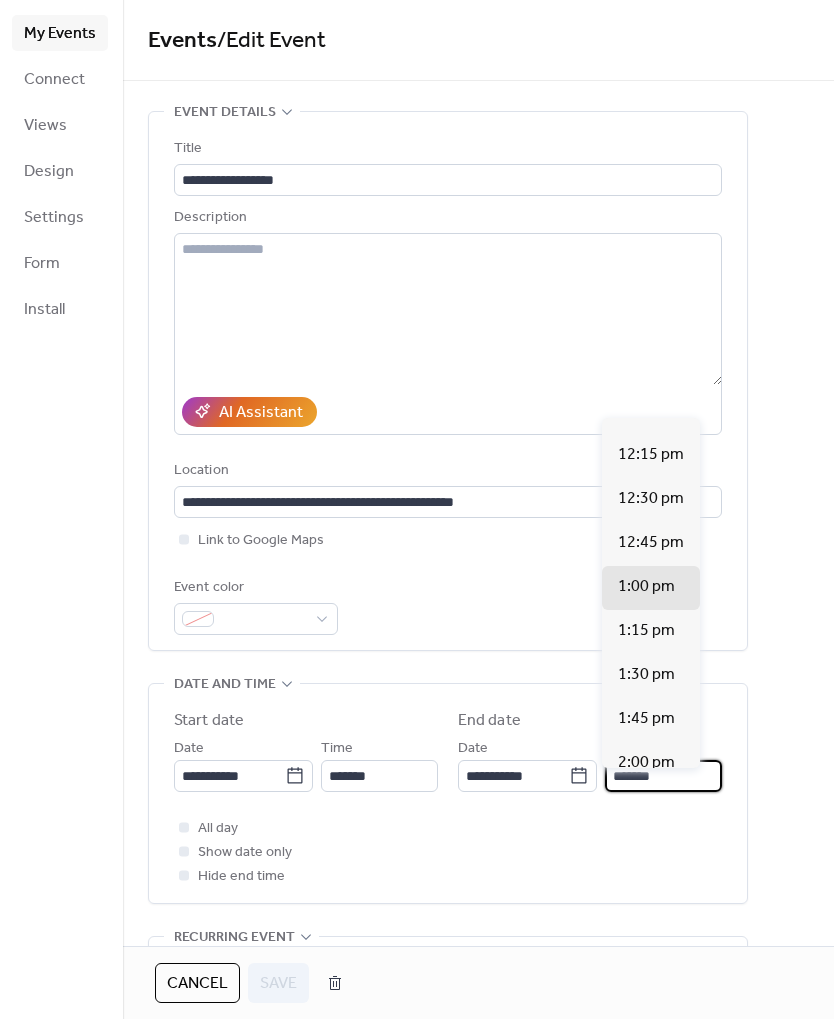 scroll, scrollTop: 466, scrollLeft: 0, axis: vertical 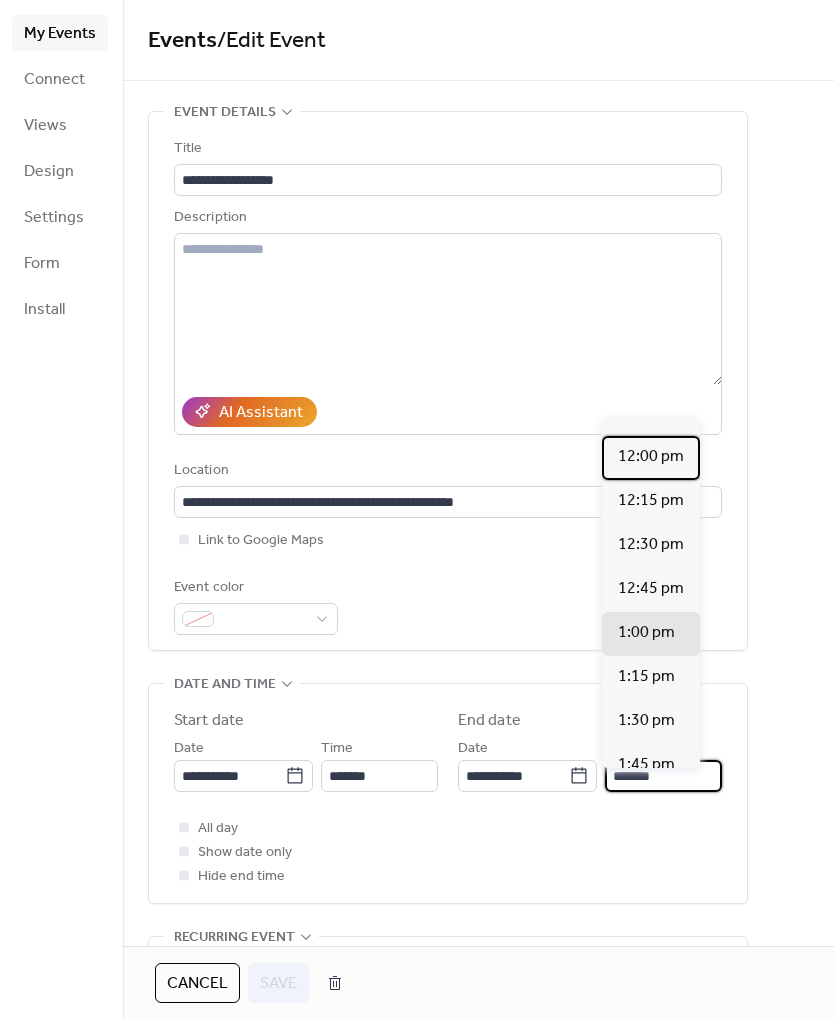 click on "12:00 pm" at bounding box center (651, 457) 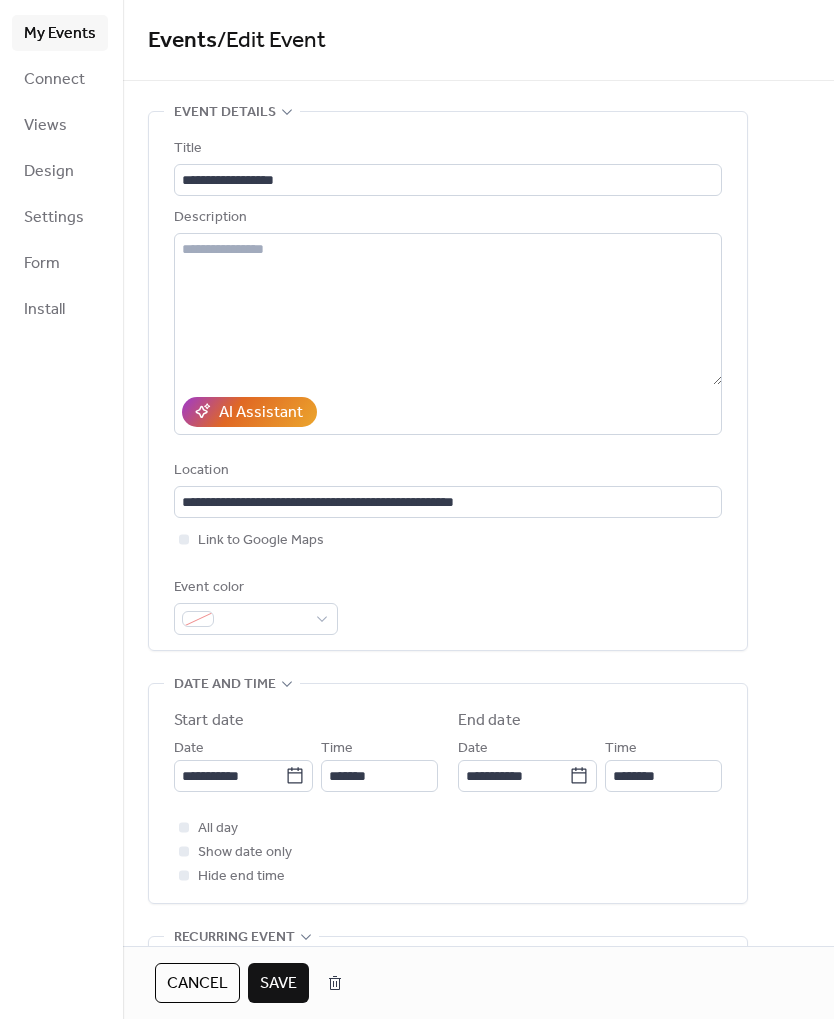 click on "Save" at bounding box center (278, 984) 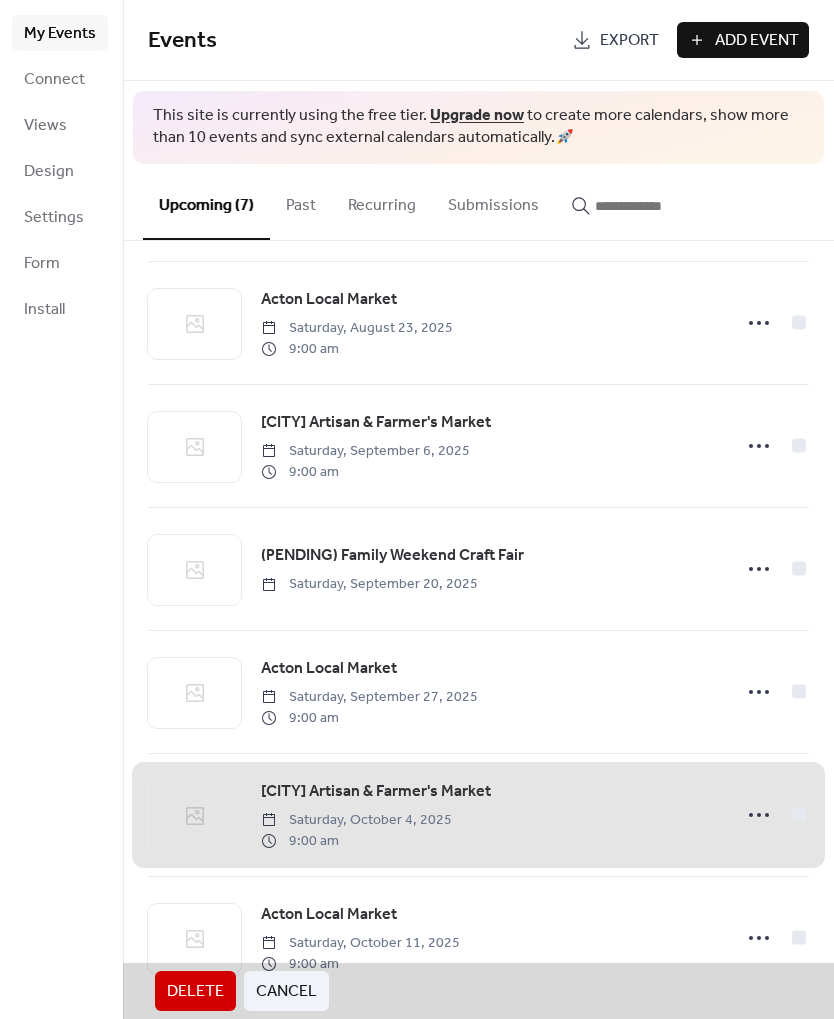 scroll, scrollTop: 129, scrollLeft: 0, axis: vertical 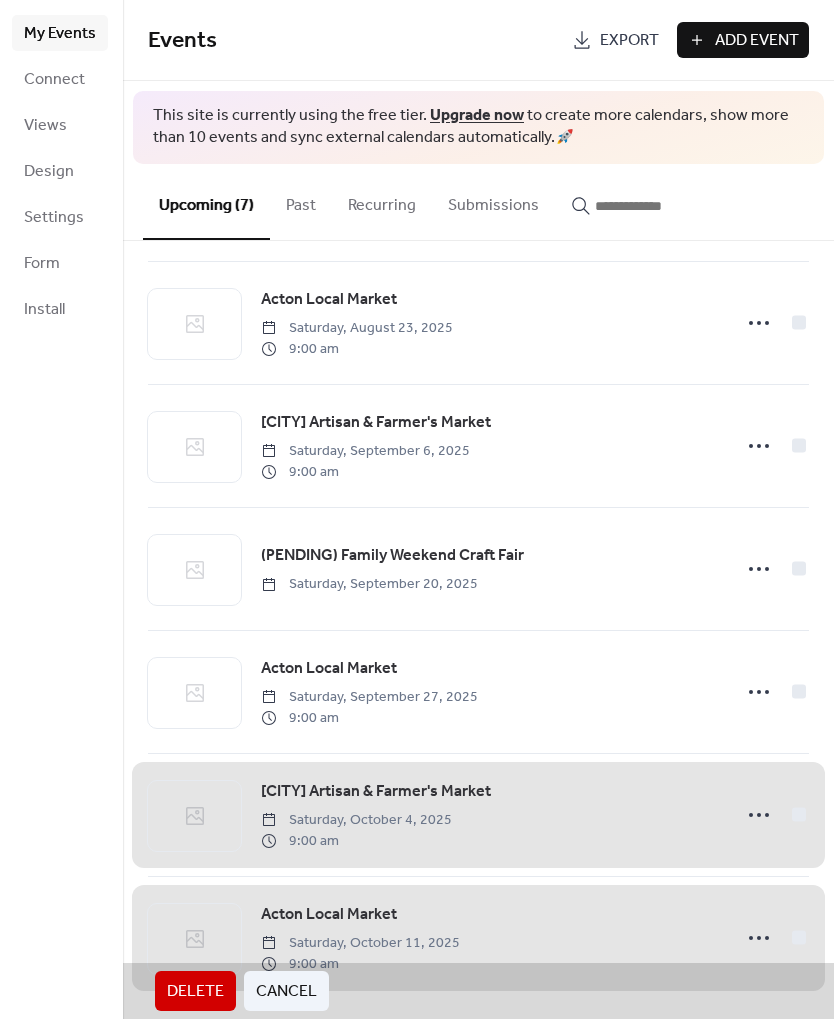 click on "Cancel" at bounding box center (286, 992) 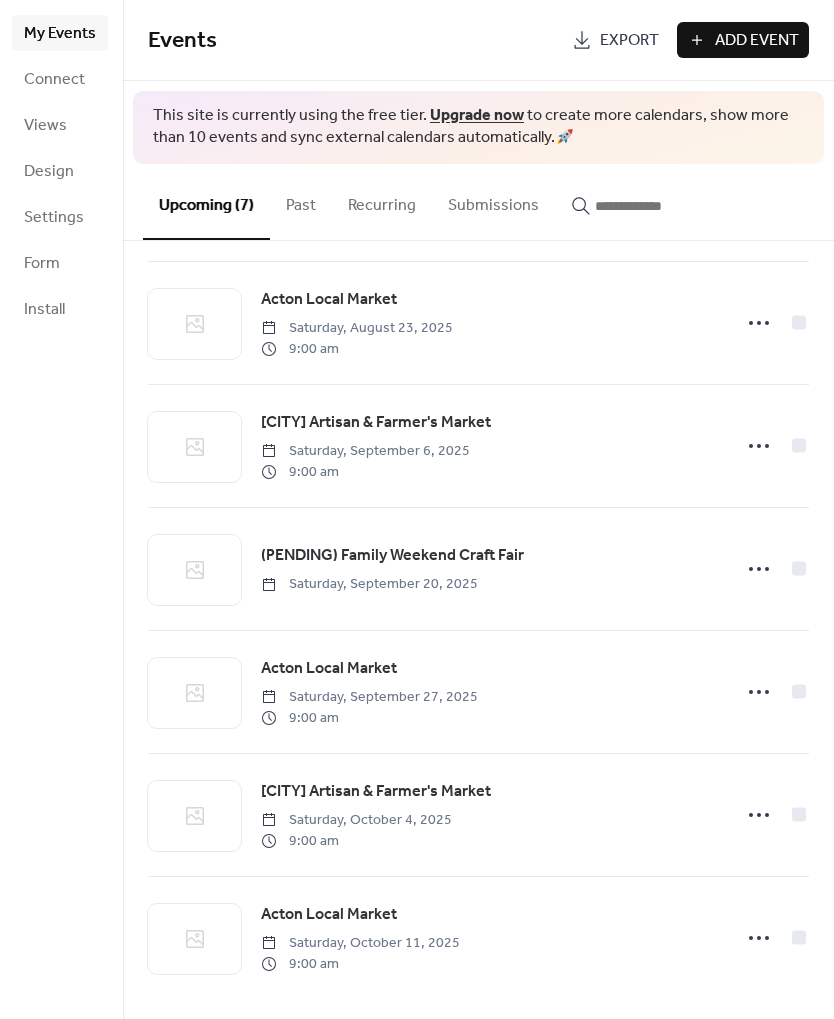 click on "Saturday, October 11, 2025" at bounding box center [360, 943] 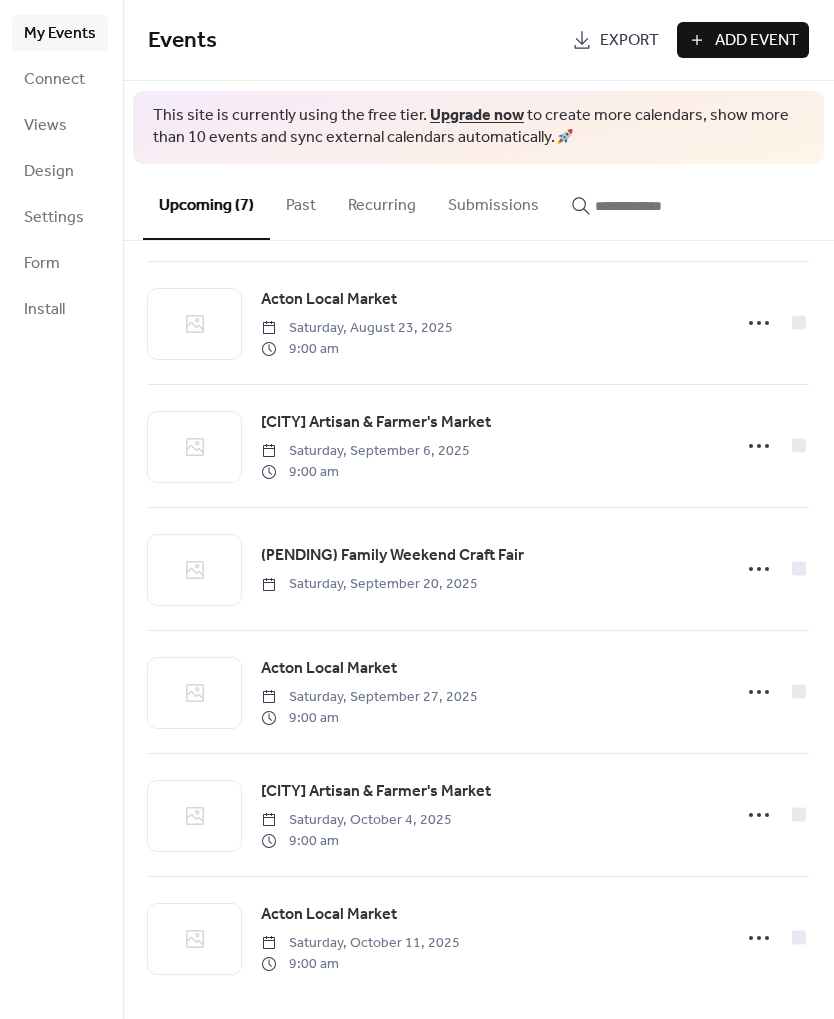 click on "Saturday, October 11, 2025" at bounding box center [360, 943] 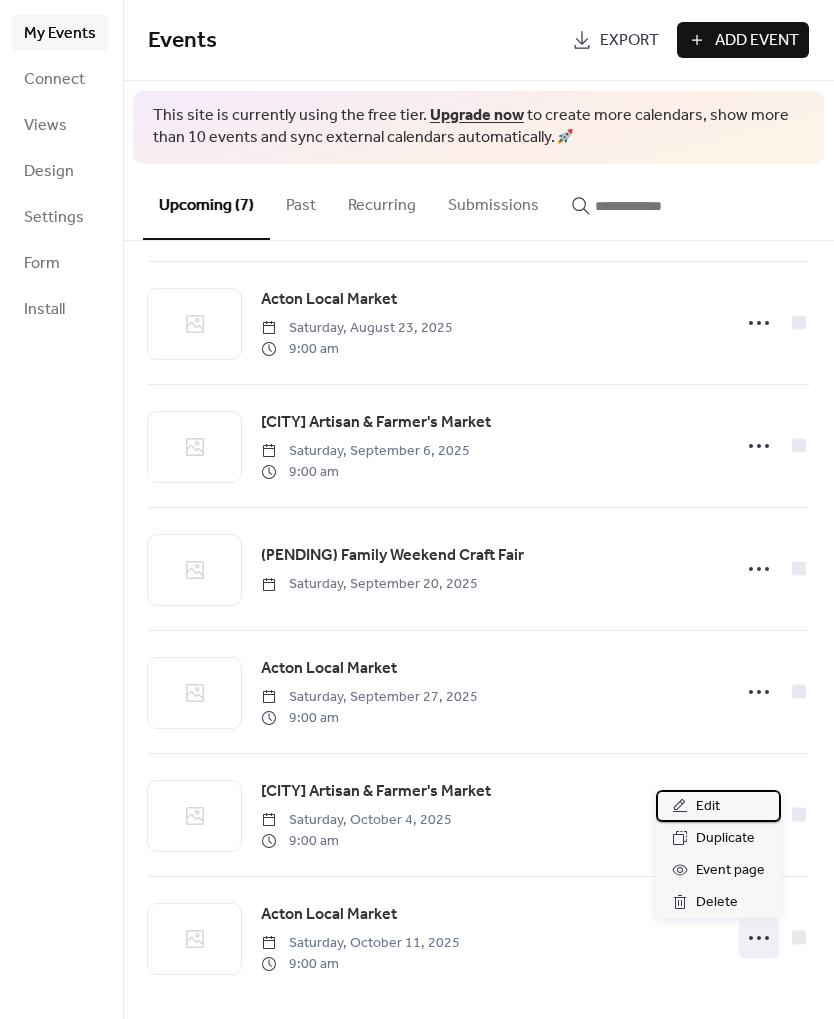click on "Edit" at bounding box center (718, 806) 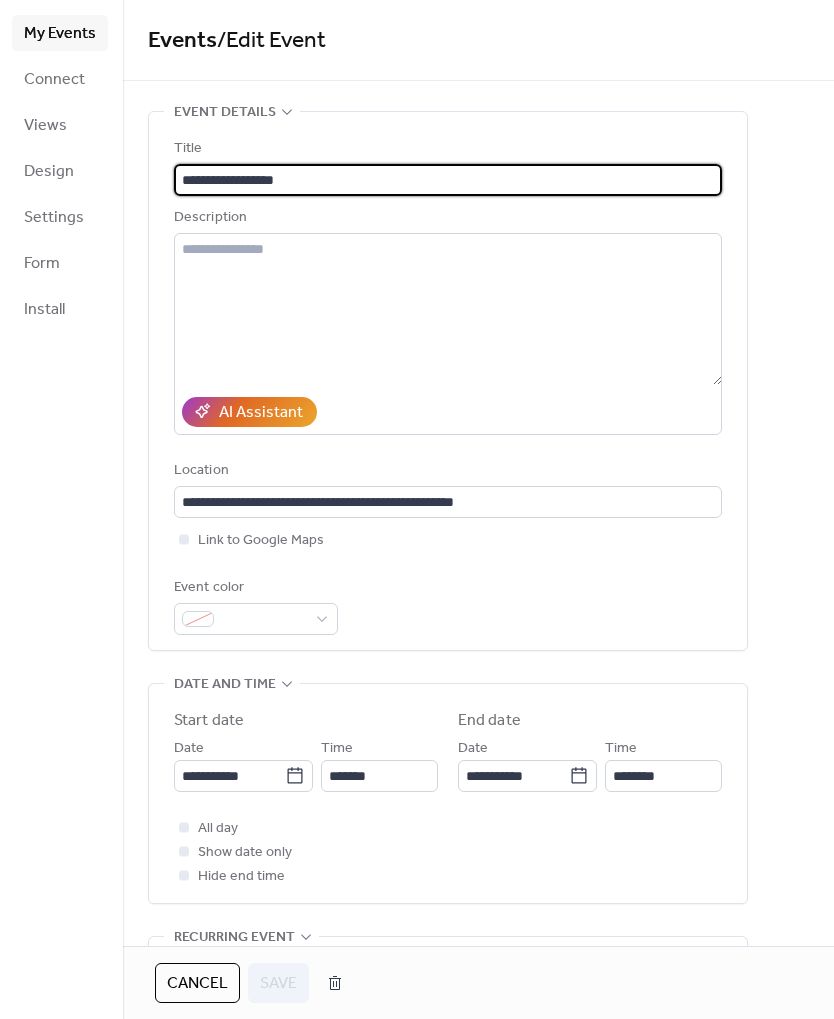 click on "Cancel" at bounding box center [197, 984] 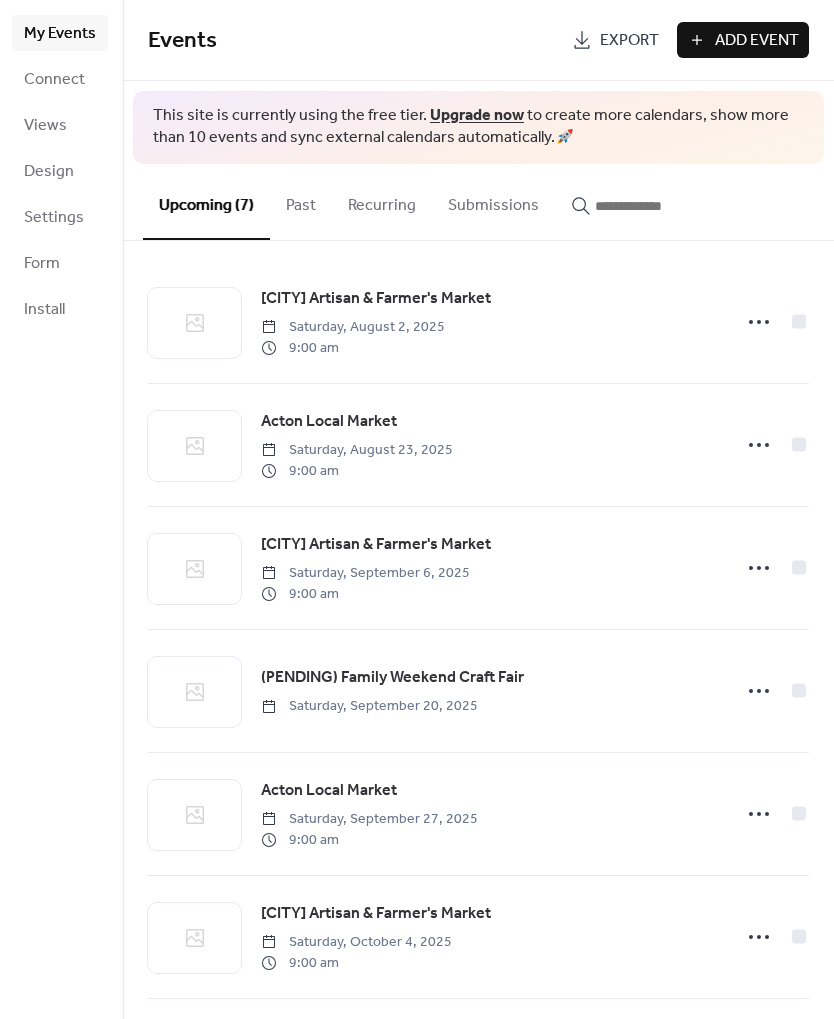 click 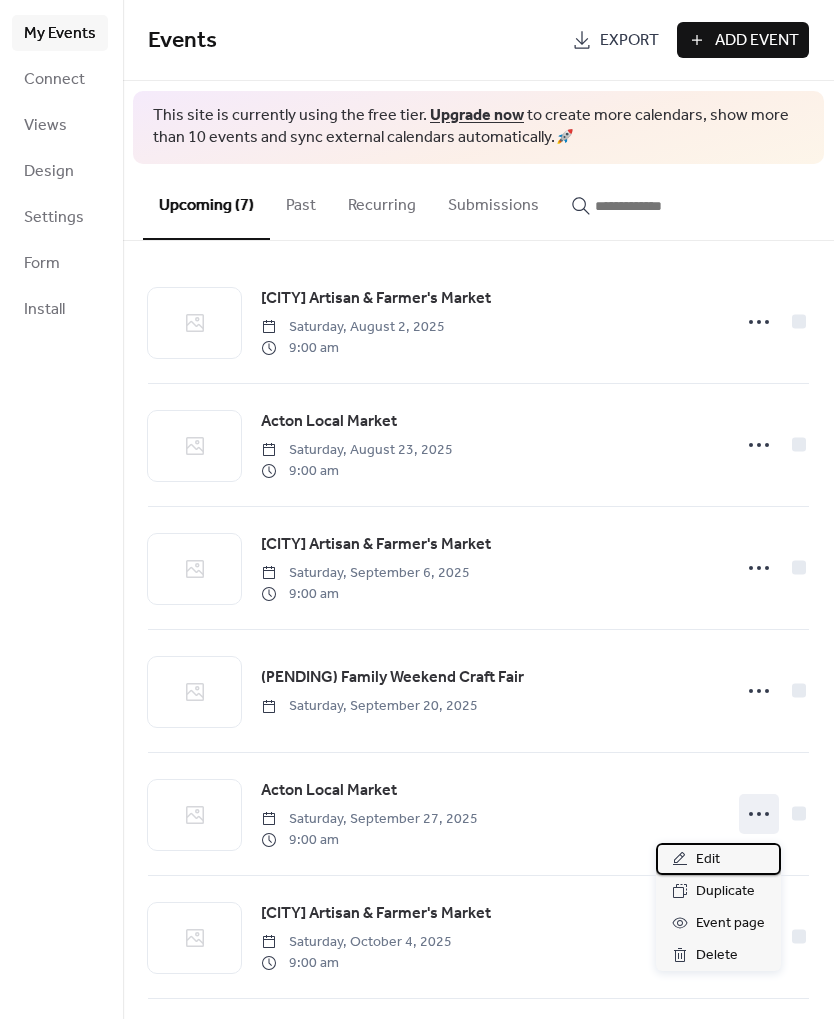 click on "Edit" at bounding box center (718, 859) 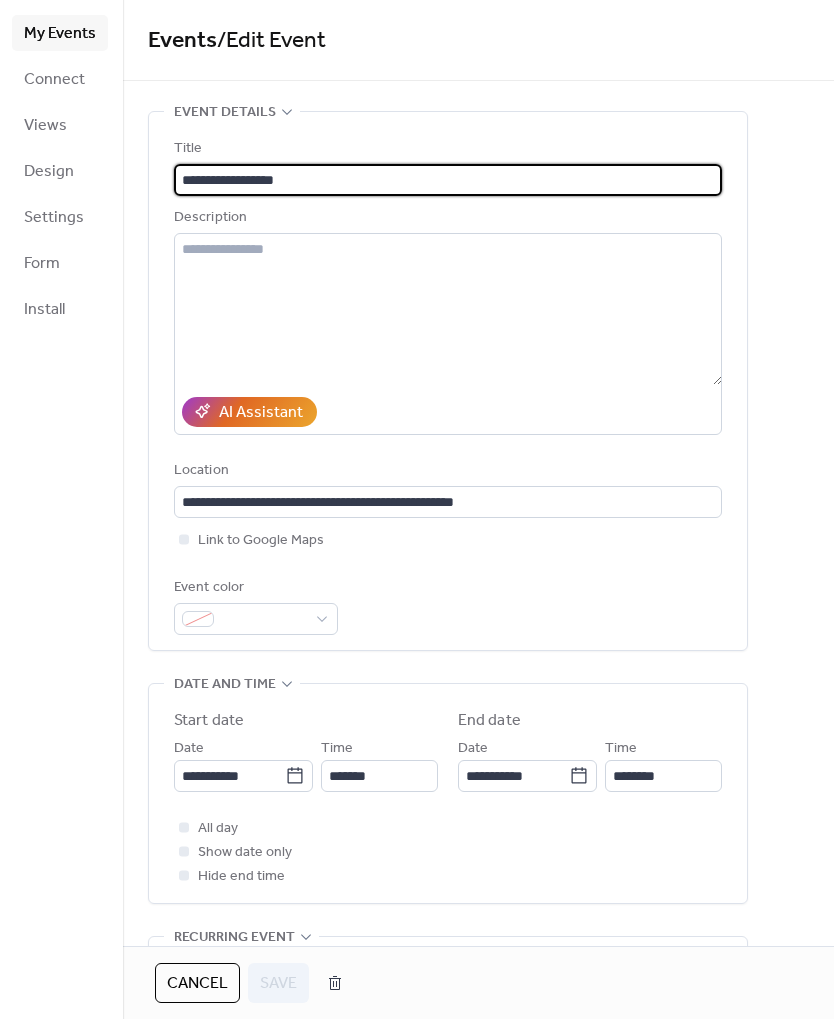 click on "Cancel" at bounding box center [197, 984] 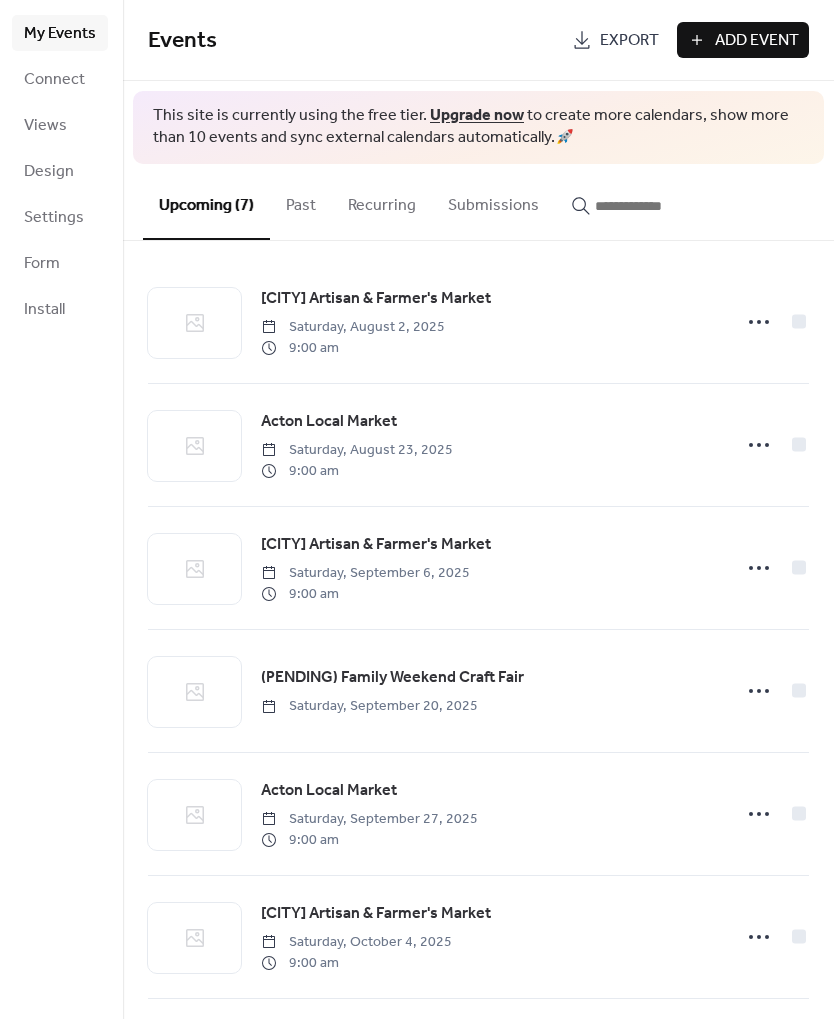 click 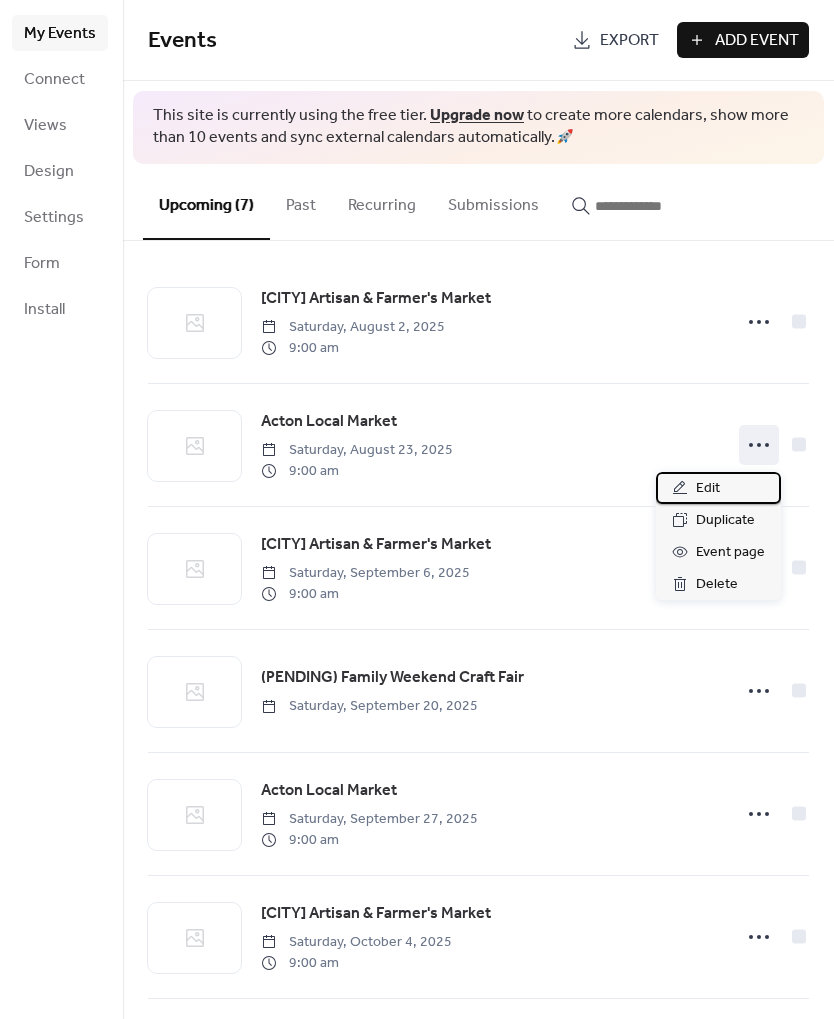 click on "Edit" at bounding box center [718, 488] 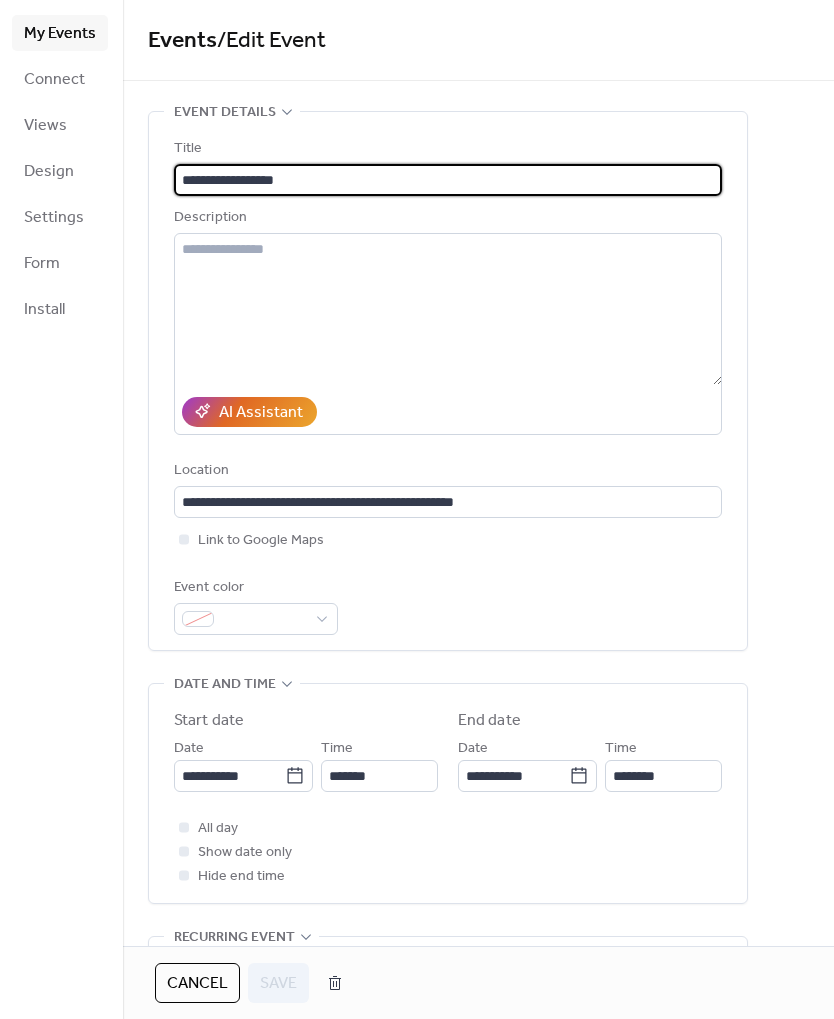 click on "Cancel" at bounding box center [197, 984] 